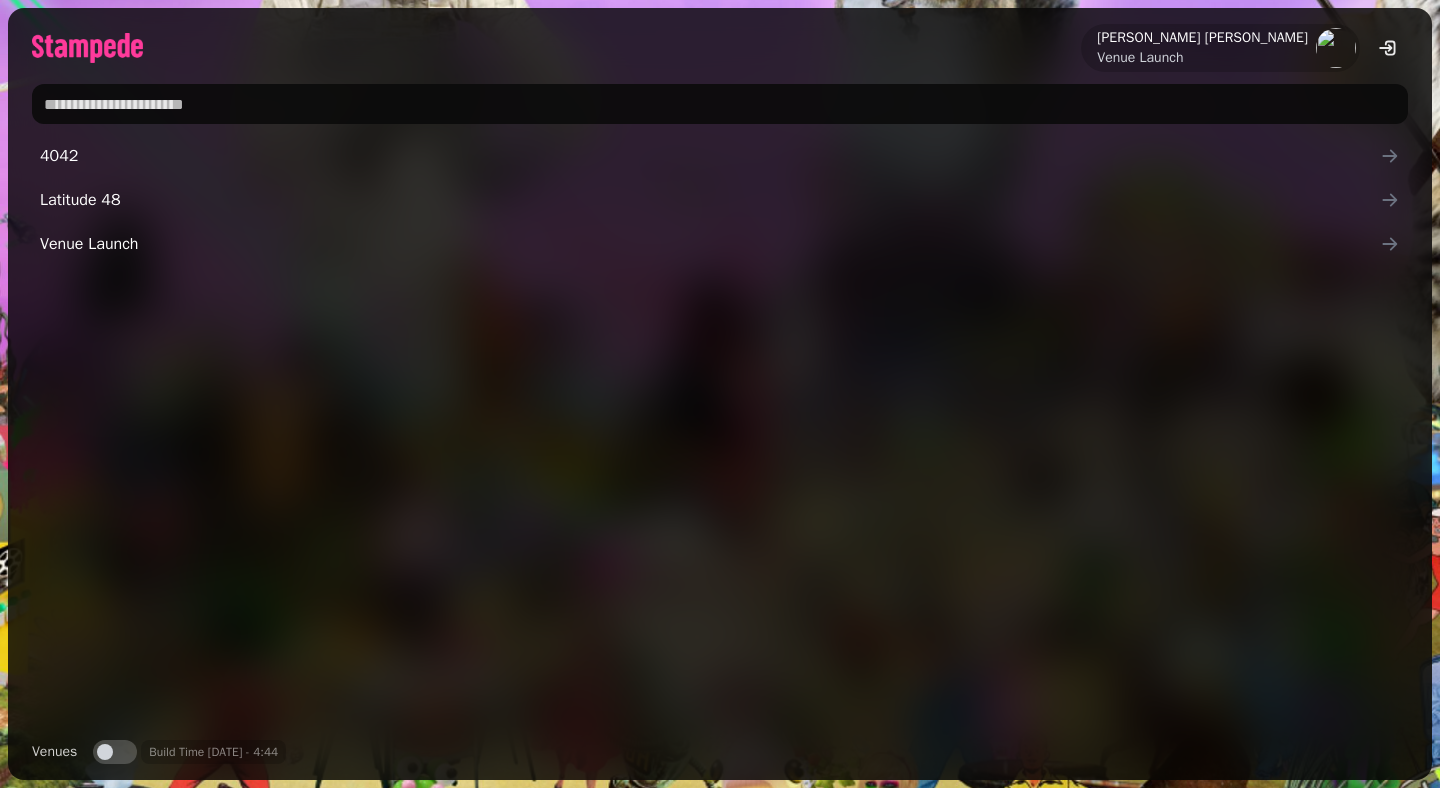 scroll, scrollTop: 0, scrollLeft: 0, axis: both 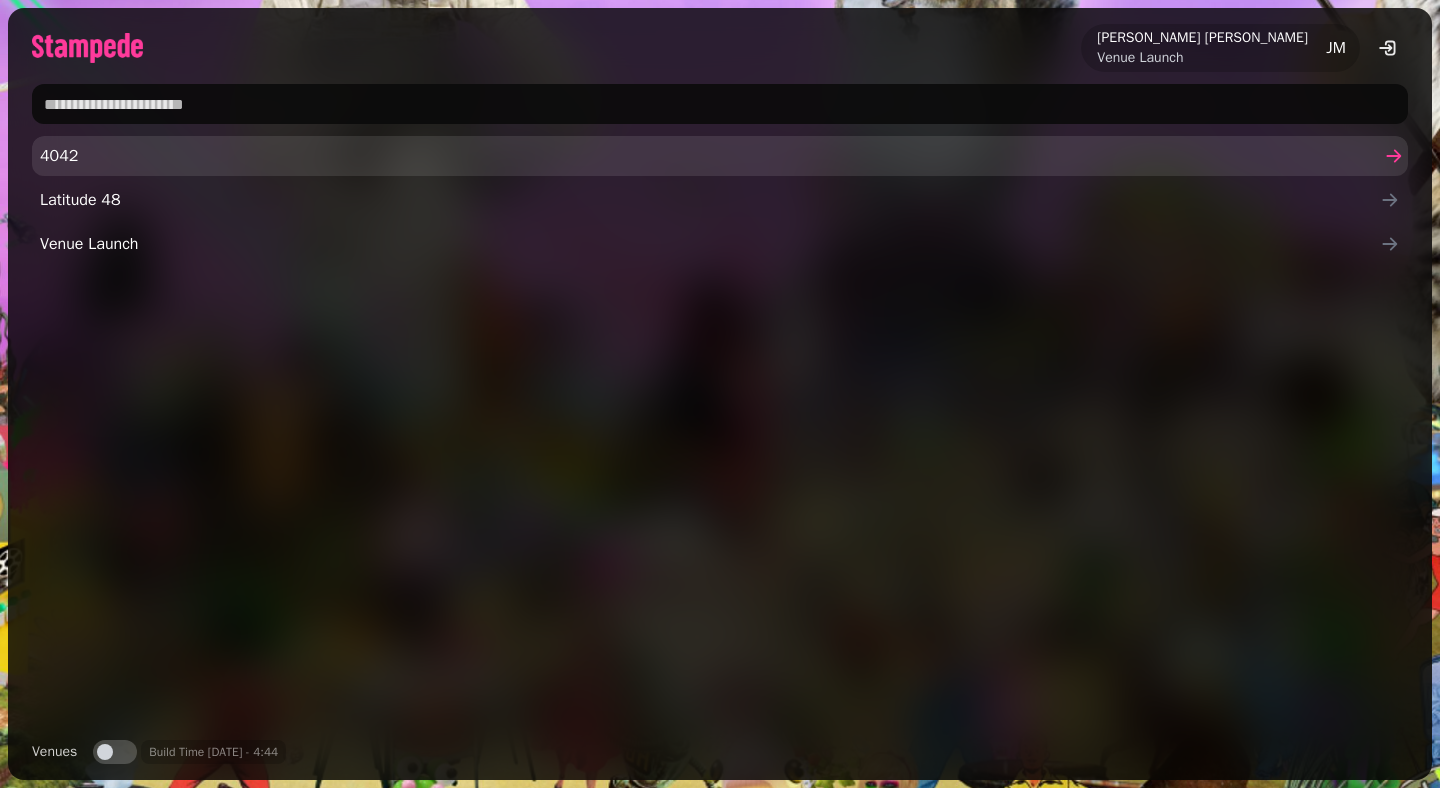 click on "4042" at bounding box center [710, 156] 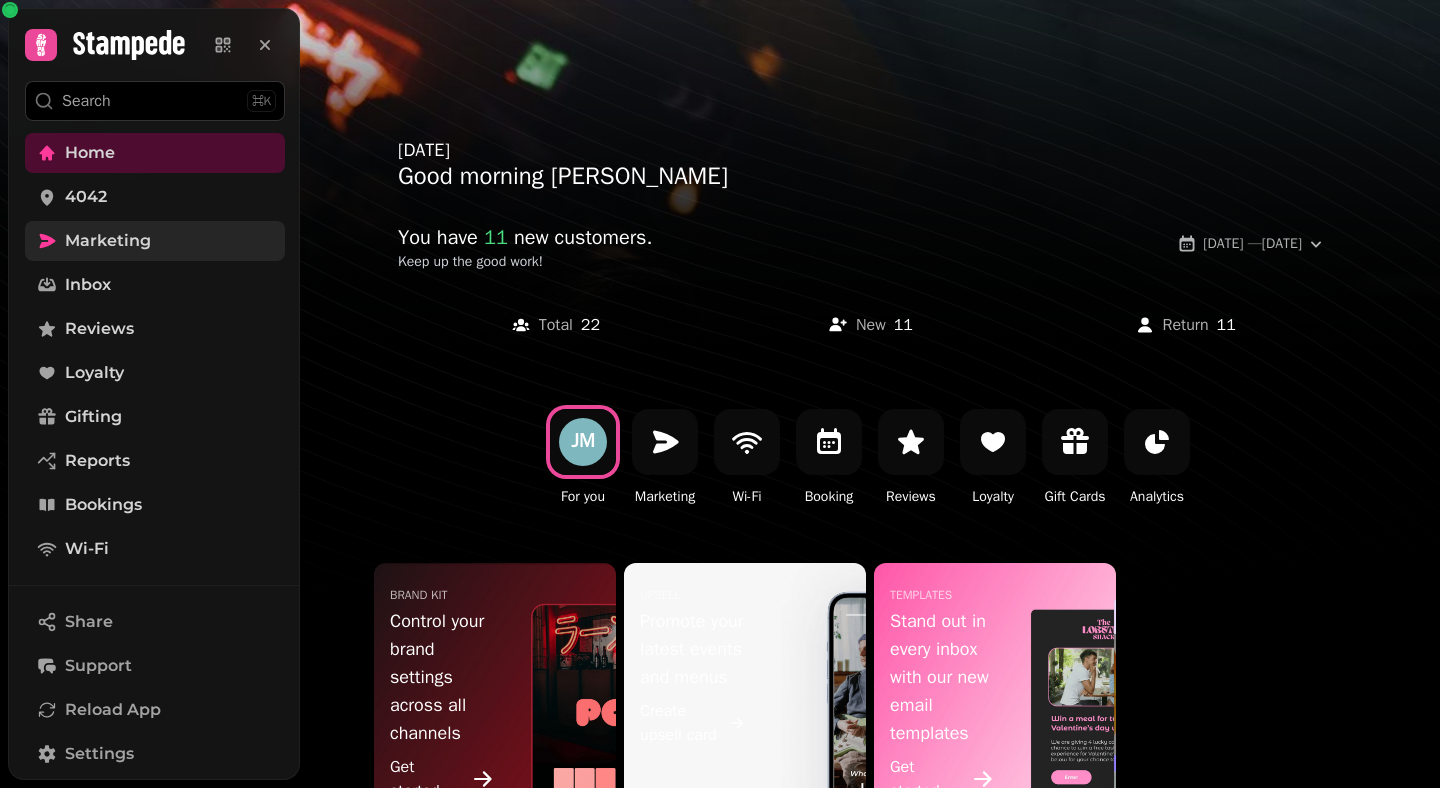 click on "Marketing" at bounding box center (155, 241) 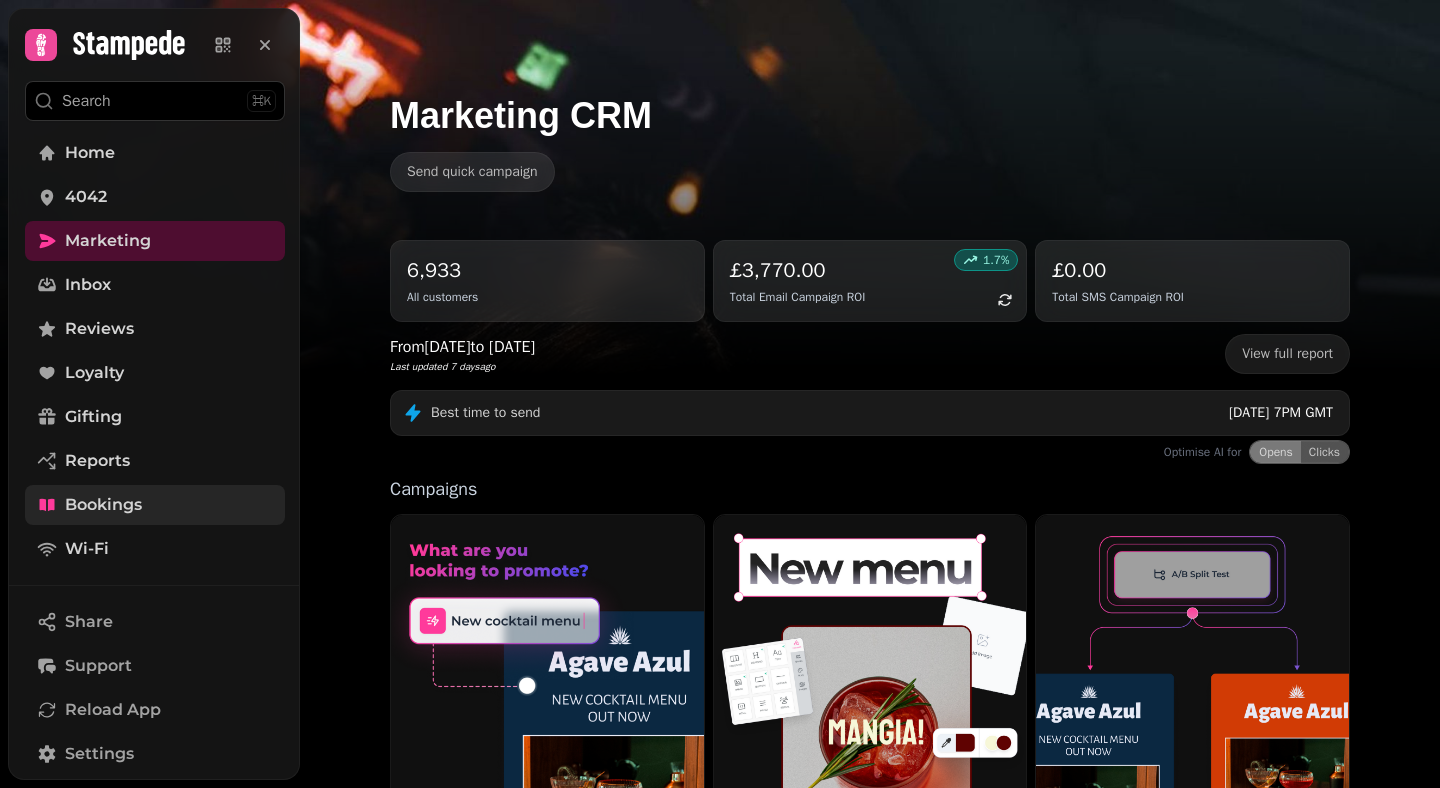 click on "Bookings" at bounding box center [155, 505] 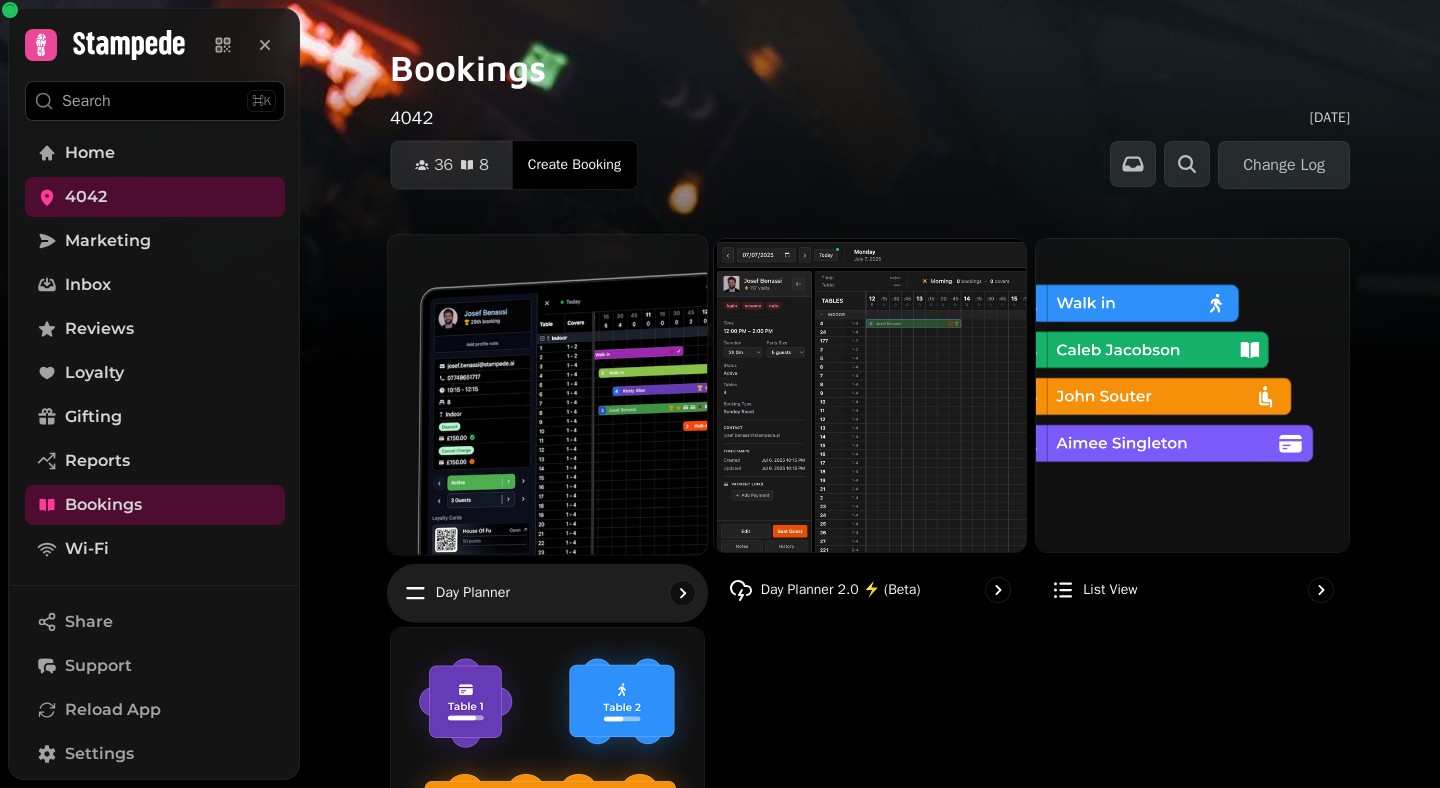 click at bounding box center (547, 394) 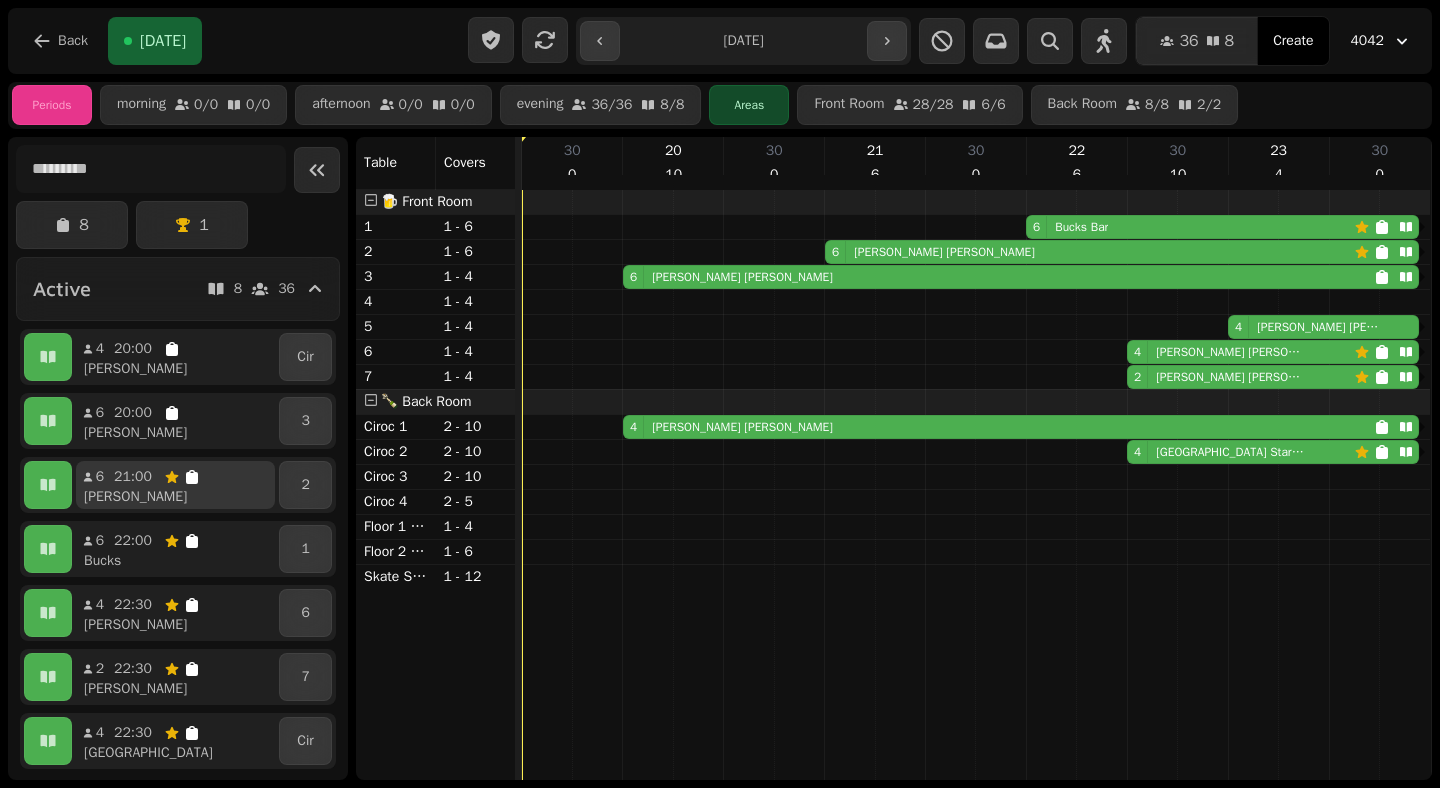 scroll, scrollTop: 60, scrollLeft: 0, axis: vertical 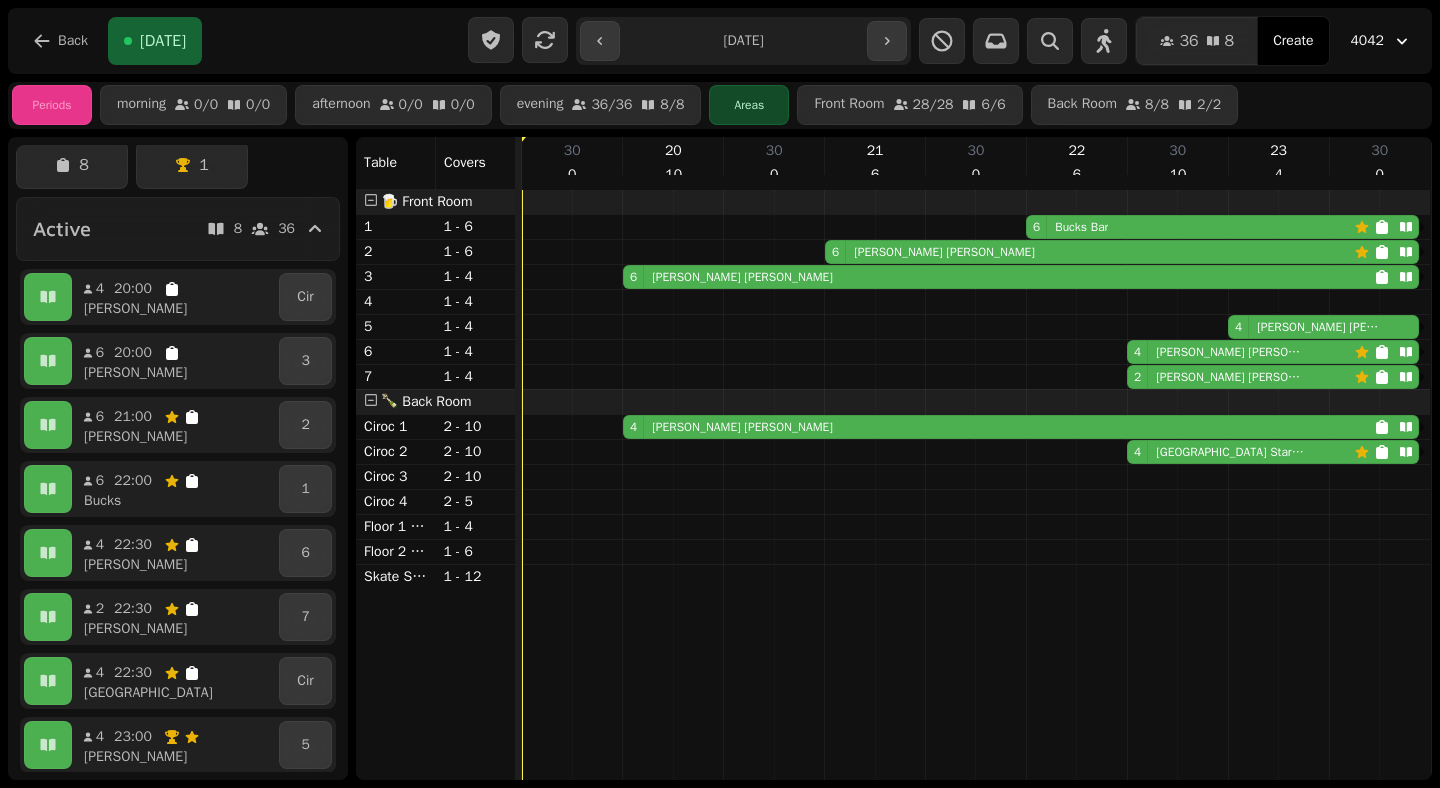 click on "[PERSON_NAME]" at bounding box center [1319, 327] 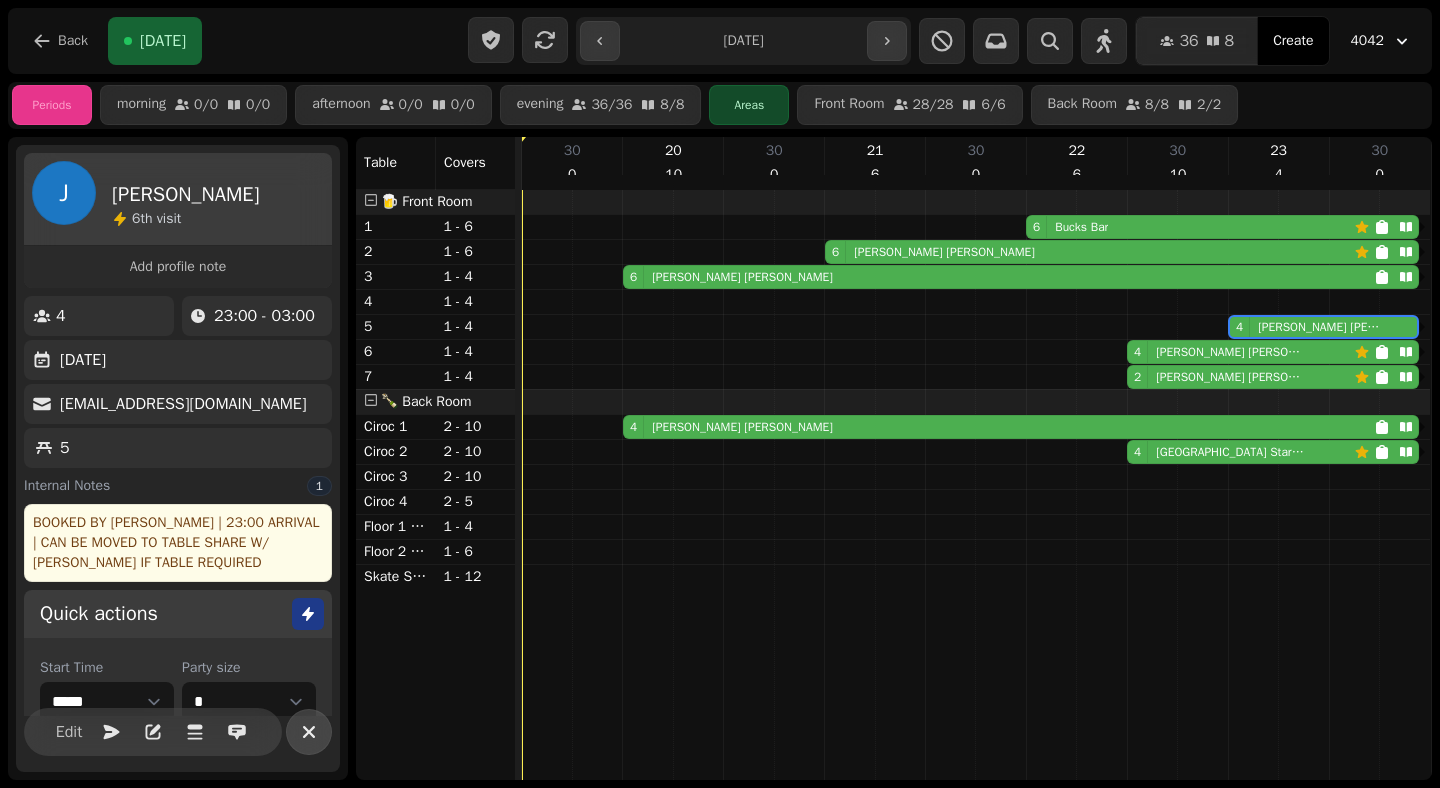 click at bounding box center [309, 732] 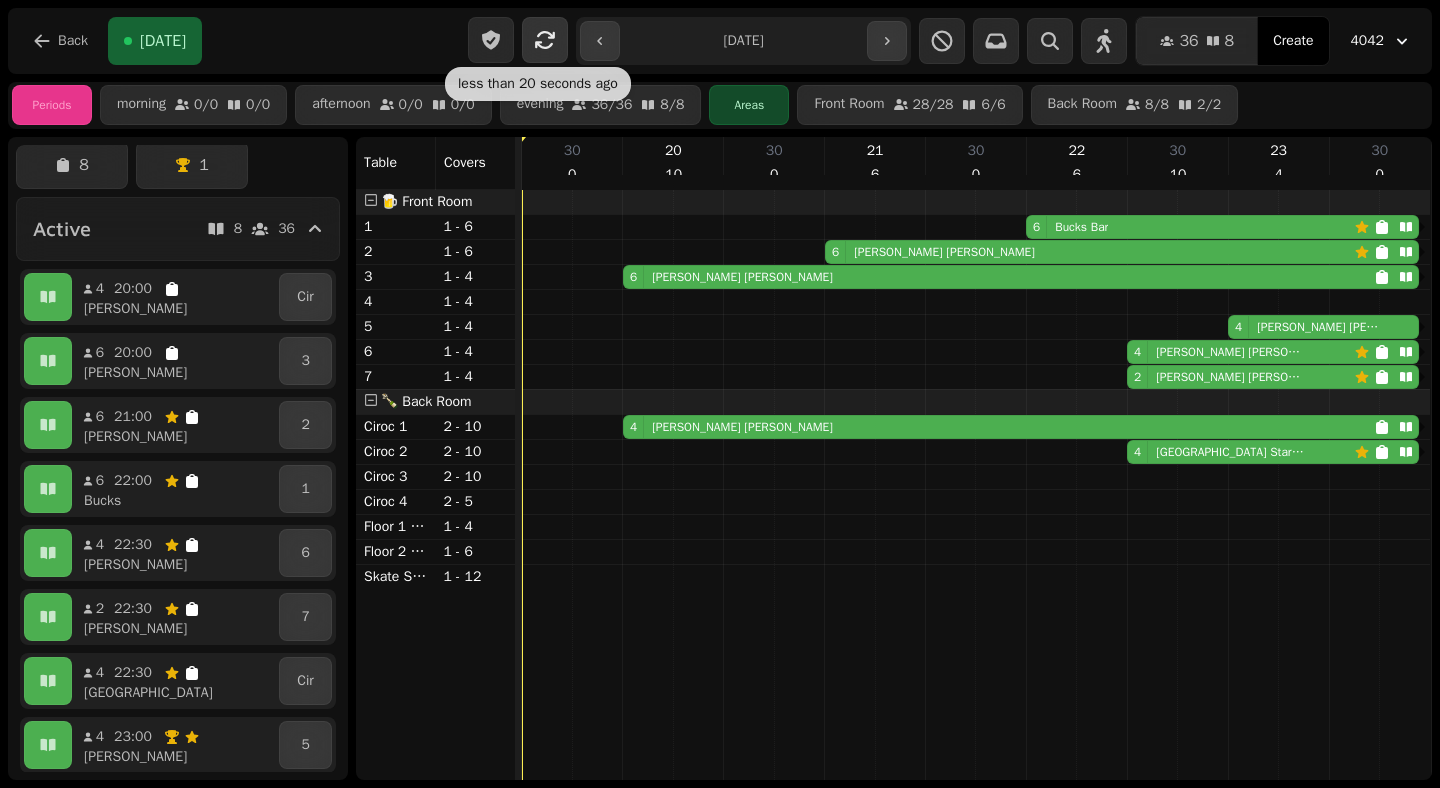 click 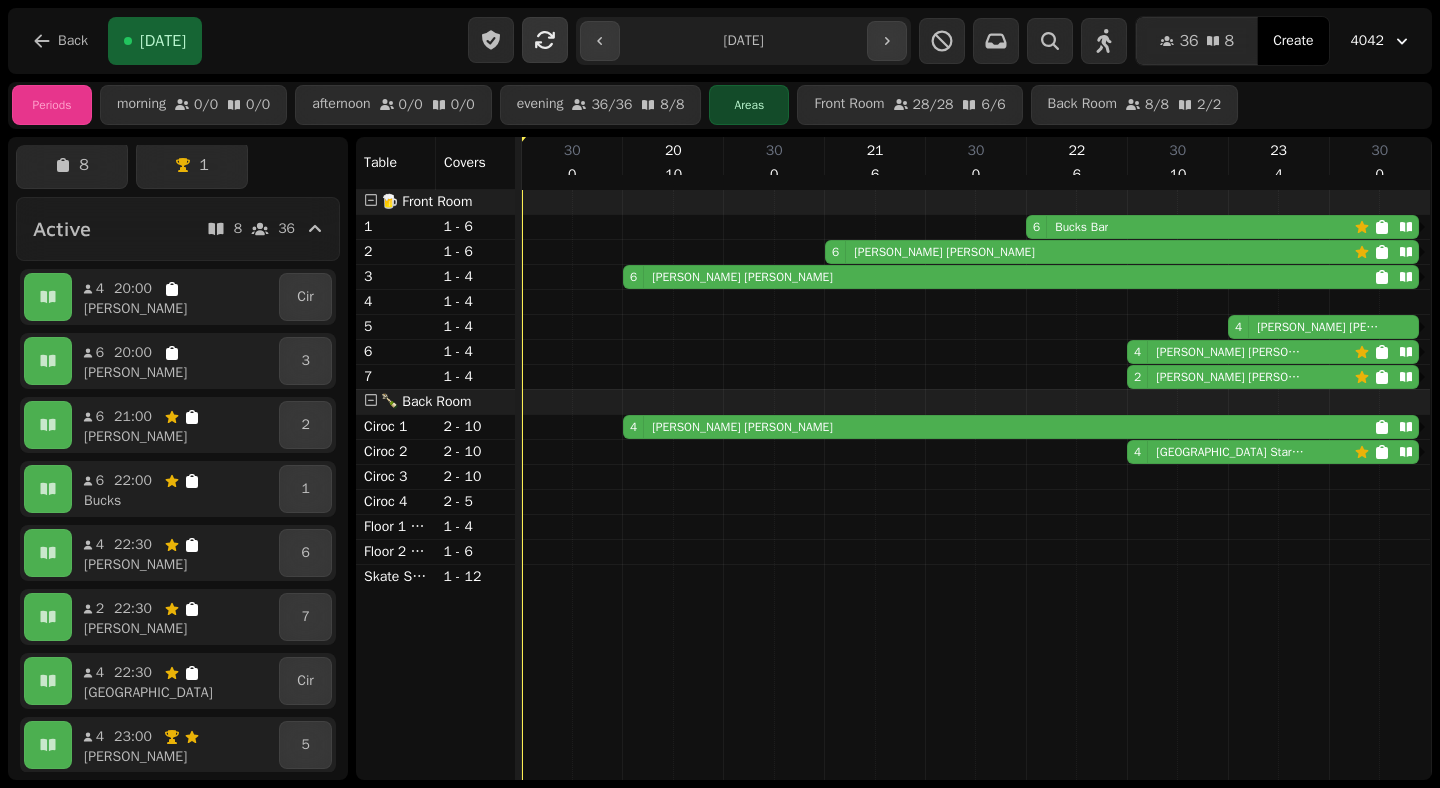 click at bounding box center [545, 40] 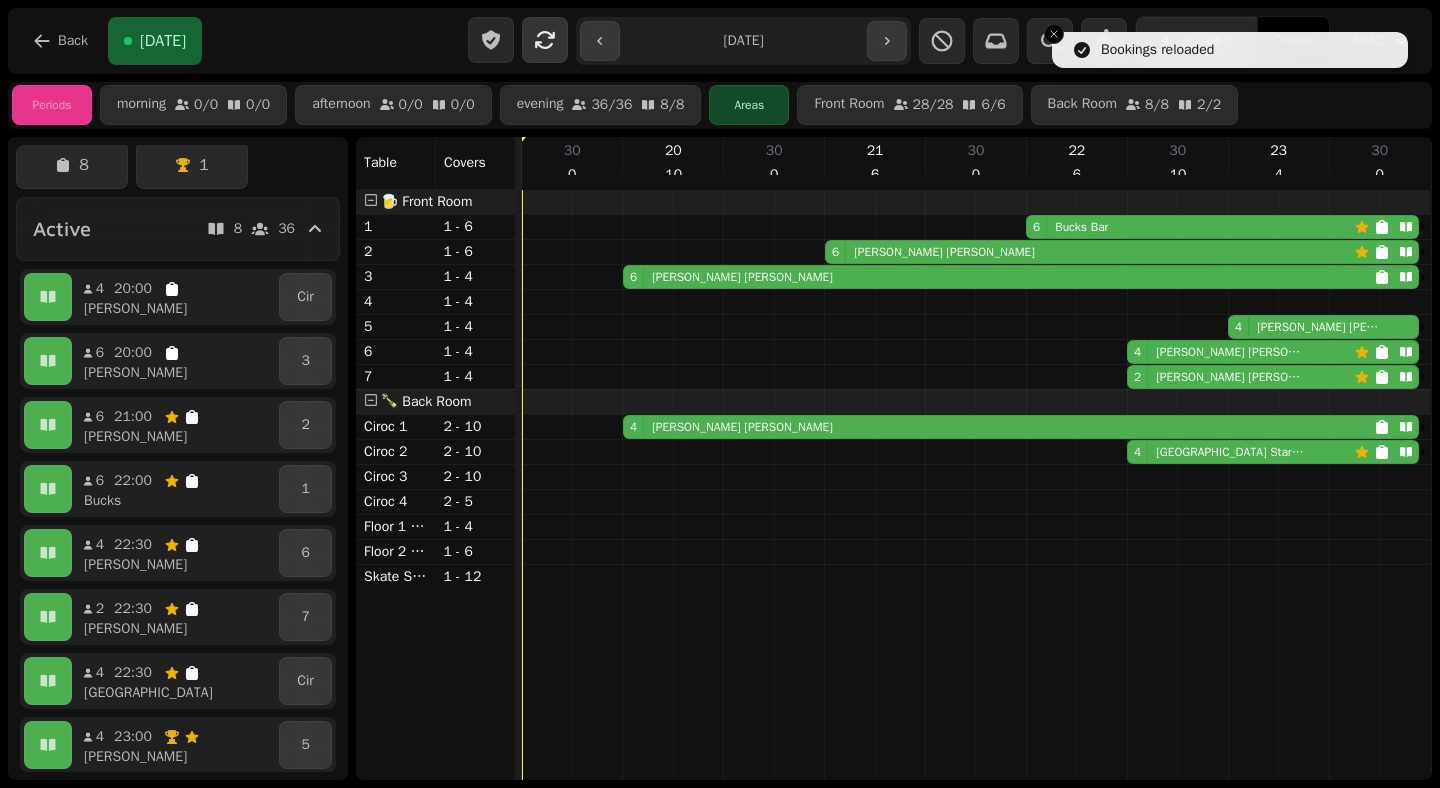 click at bounding box center (545, 40) 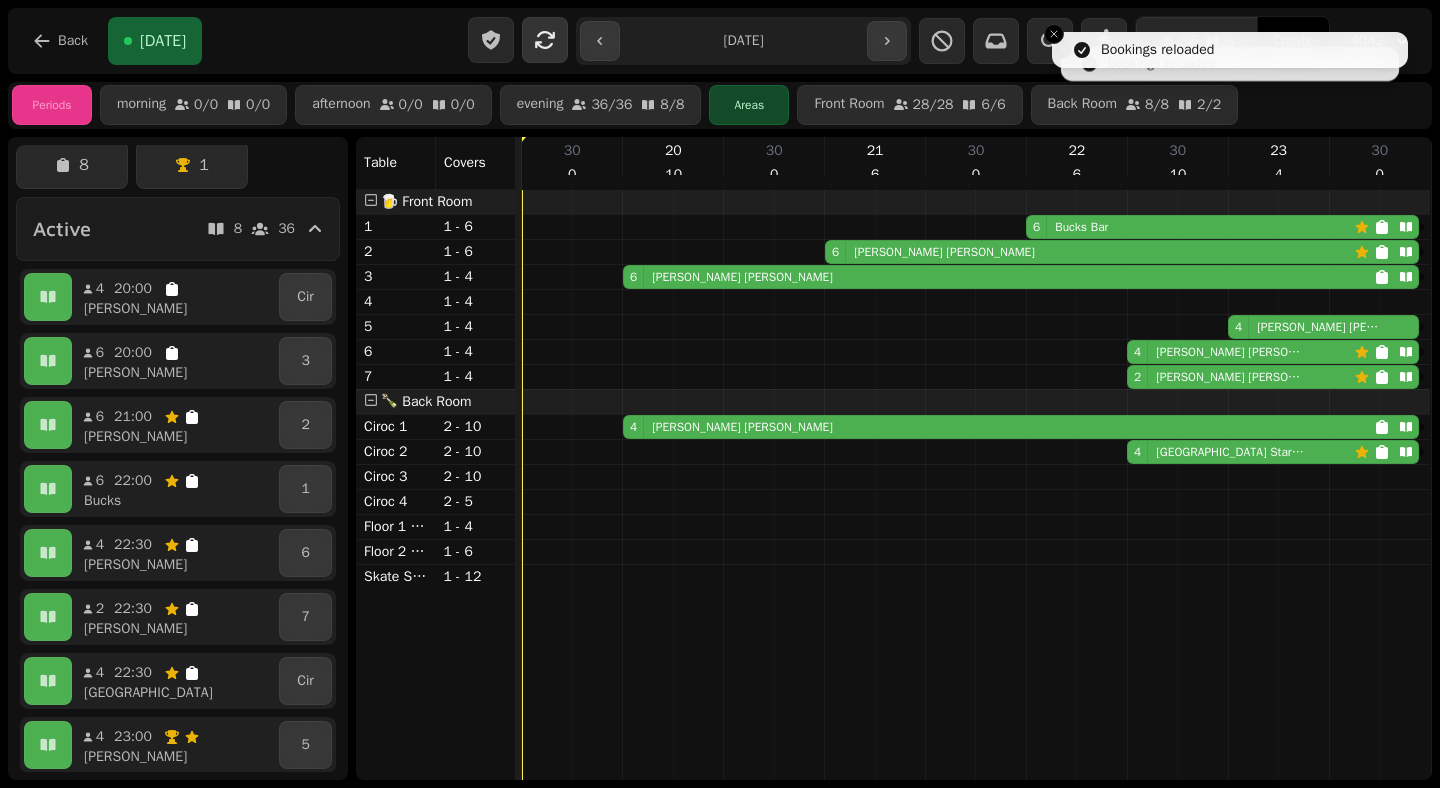 click at bounding box center (545, 40) 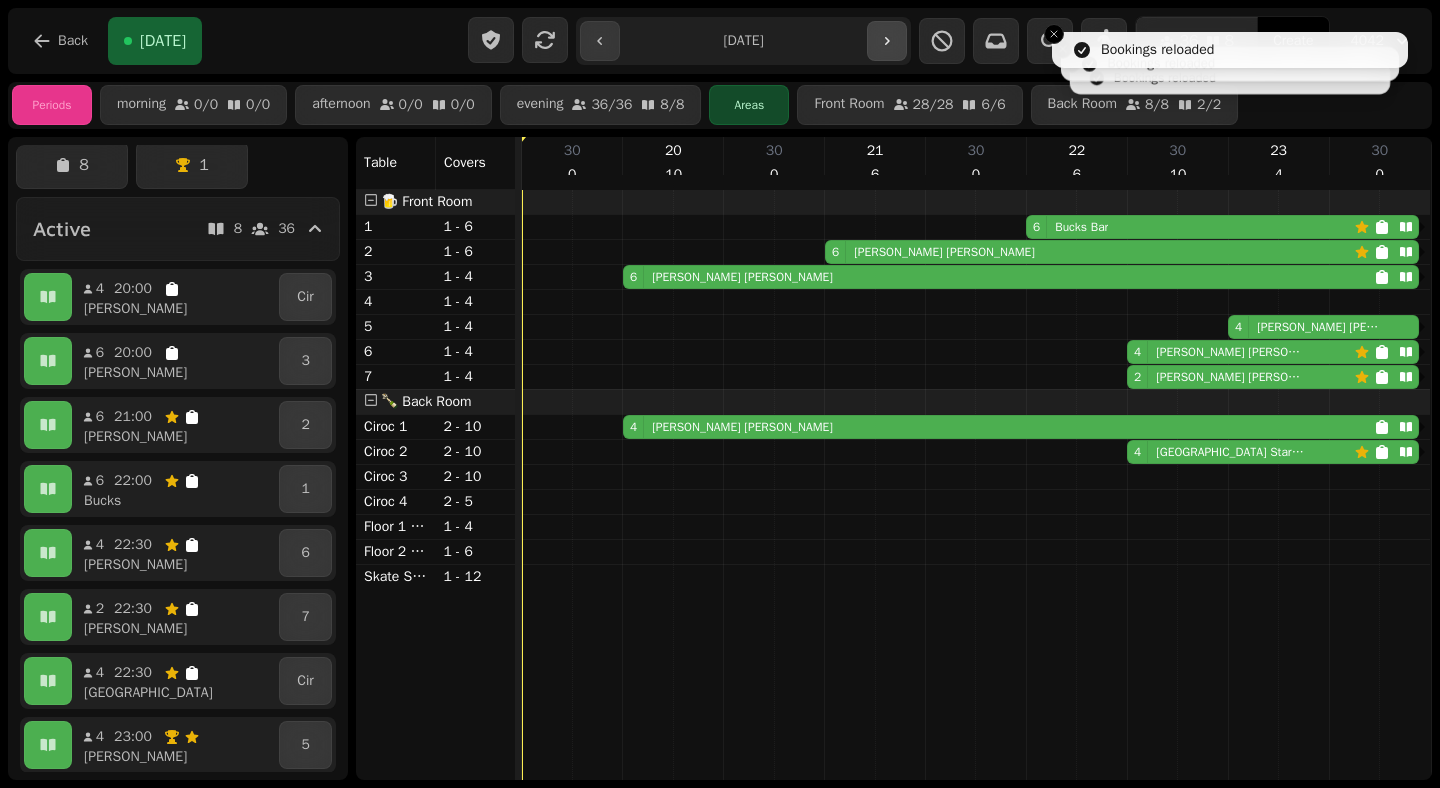 click 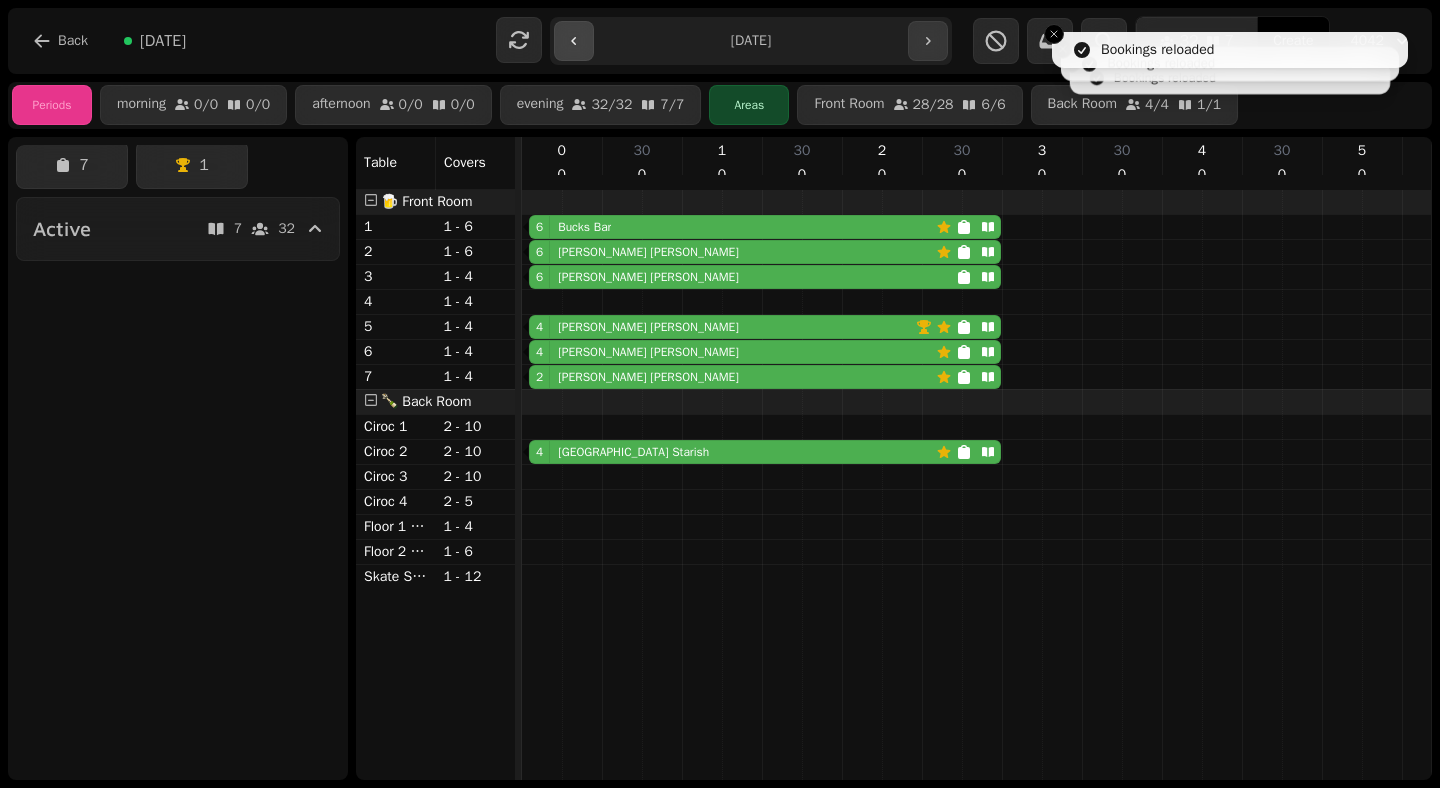 scroll, scrollTop: 0, scrollLeft: 37, axis: horizontal 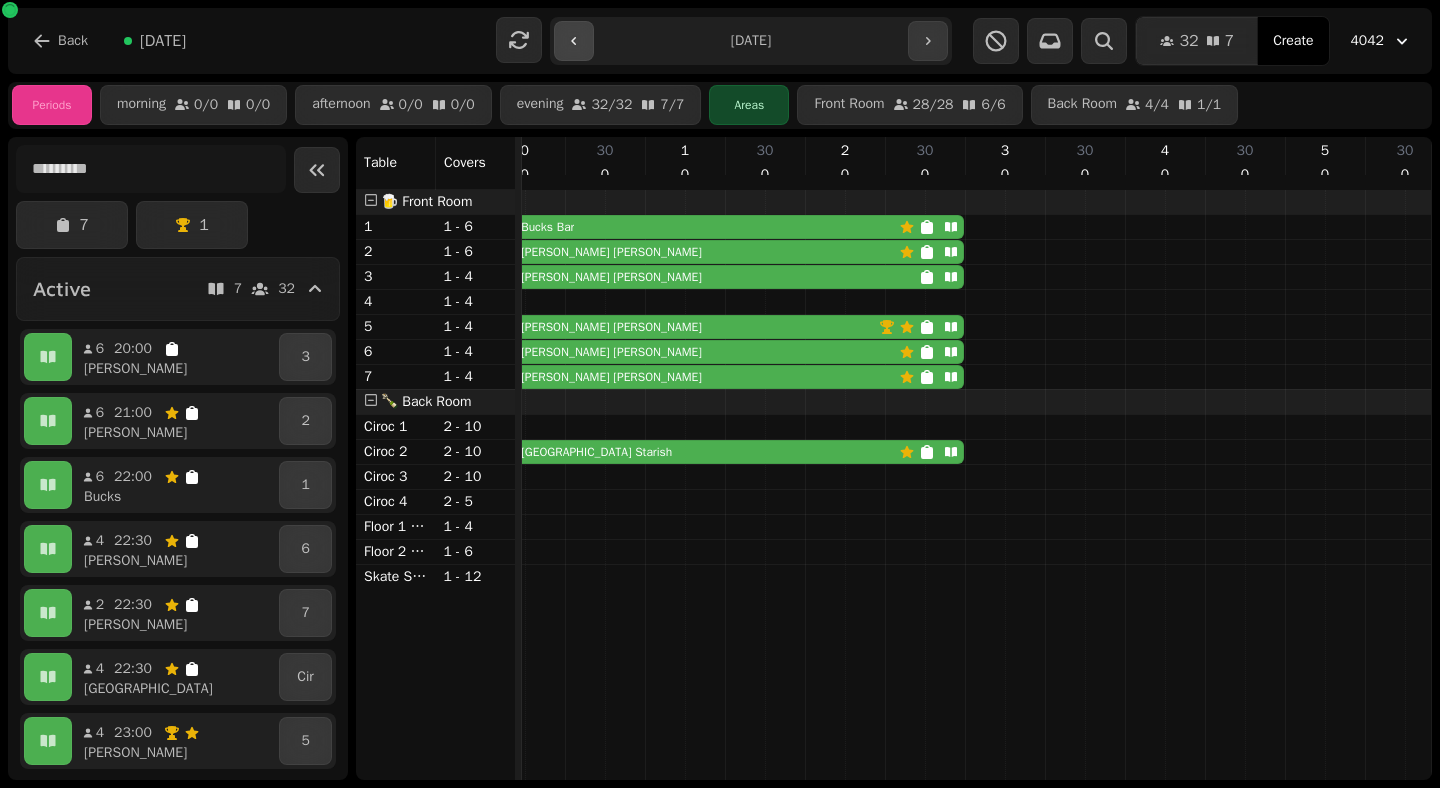 click at bounding box center [574, 41] 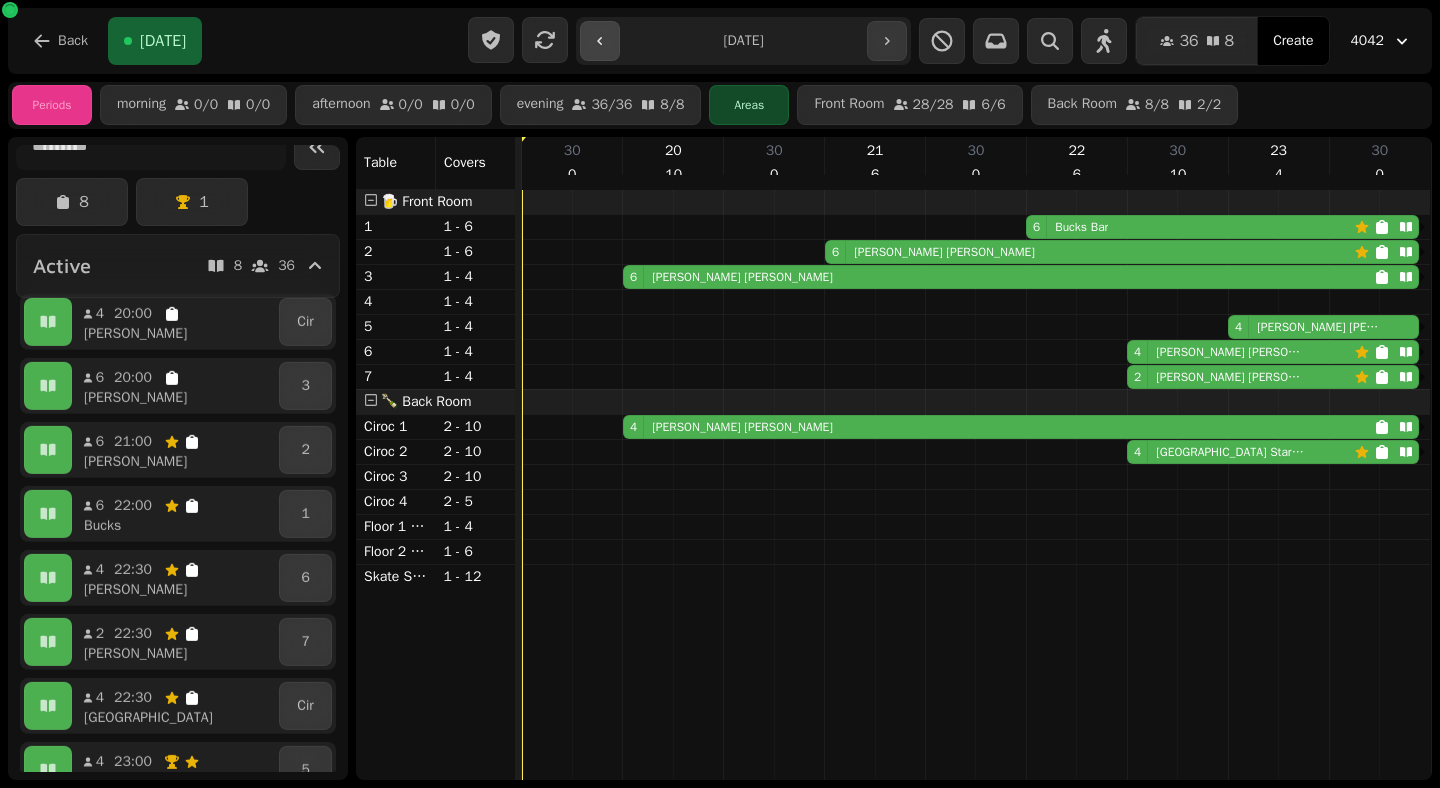 scroll, scrollTop: 0, scrollLeft: 0, axis: both 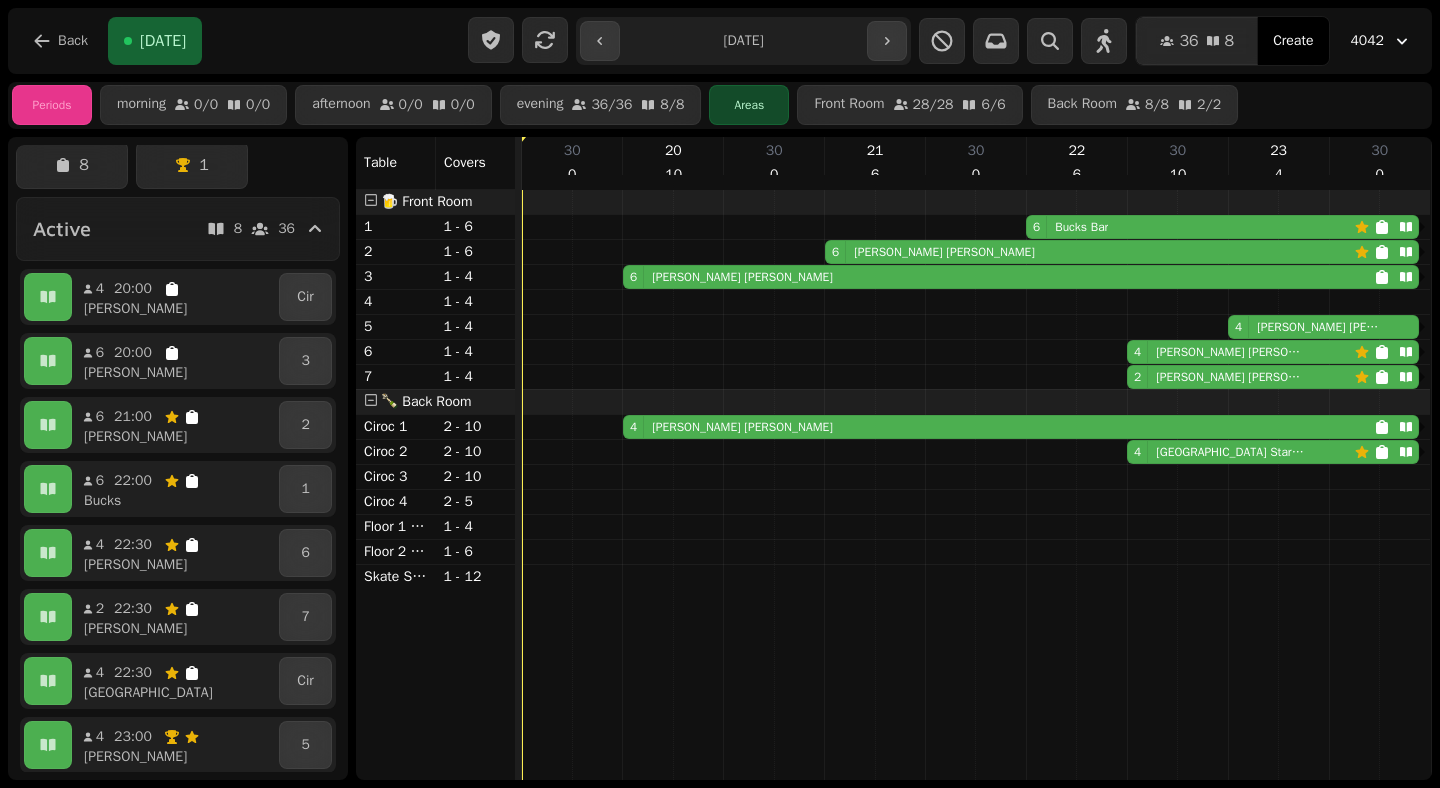 click on "**********" at bounding box center (744, 41) 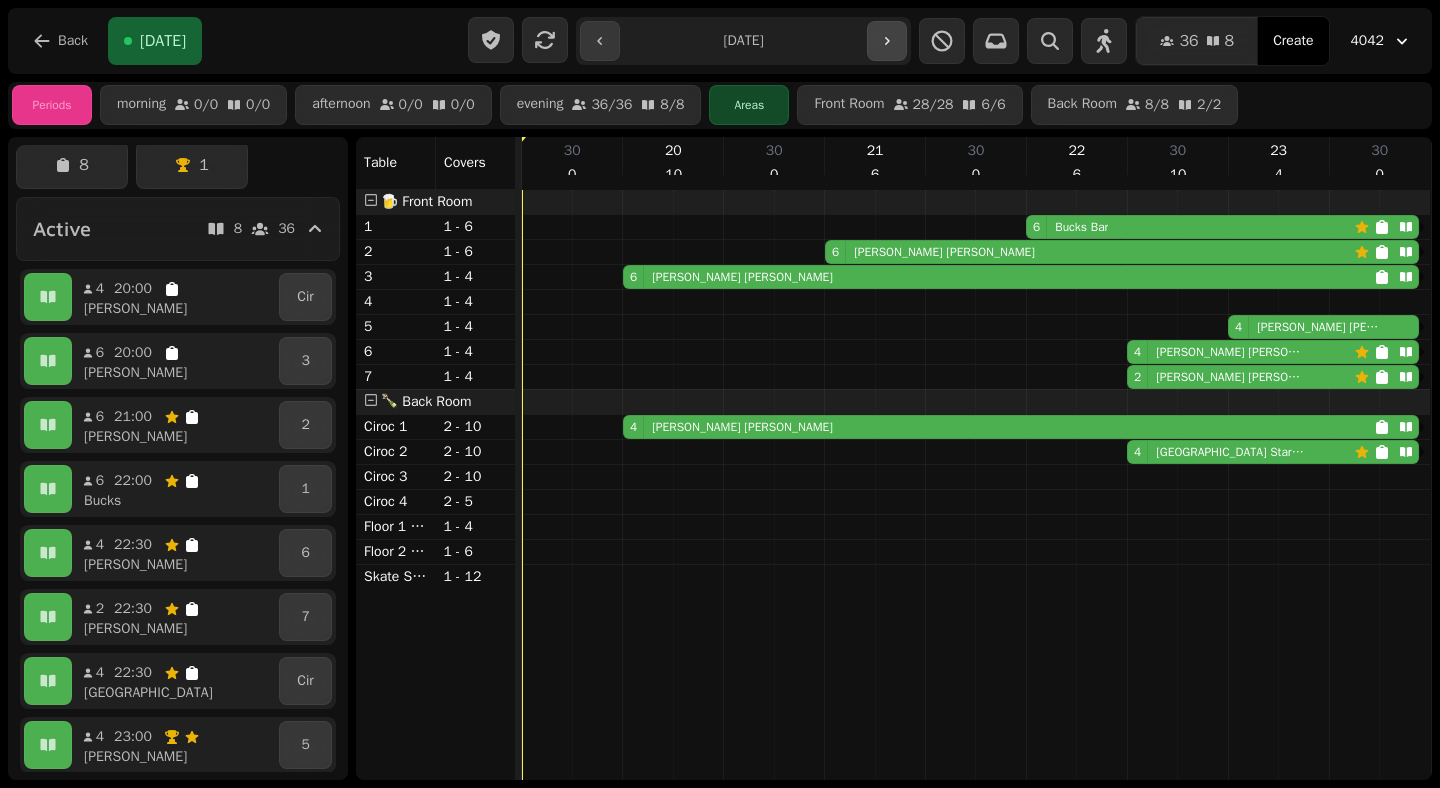 click at bounding box center [887, 41] 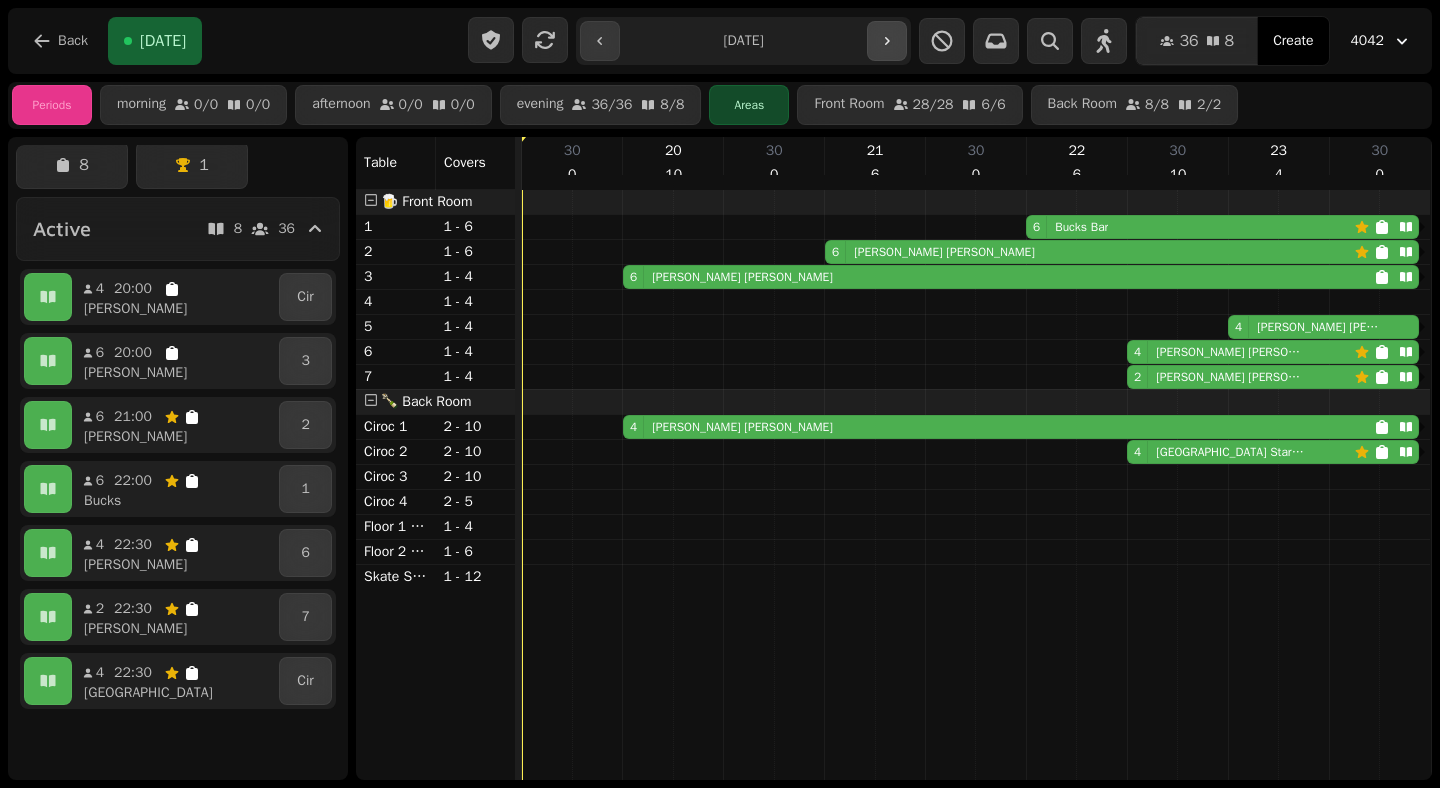 scroll, scrollTop: 0, scrollLeft: 37, axis: horizontal 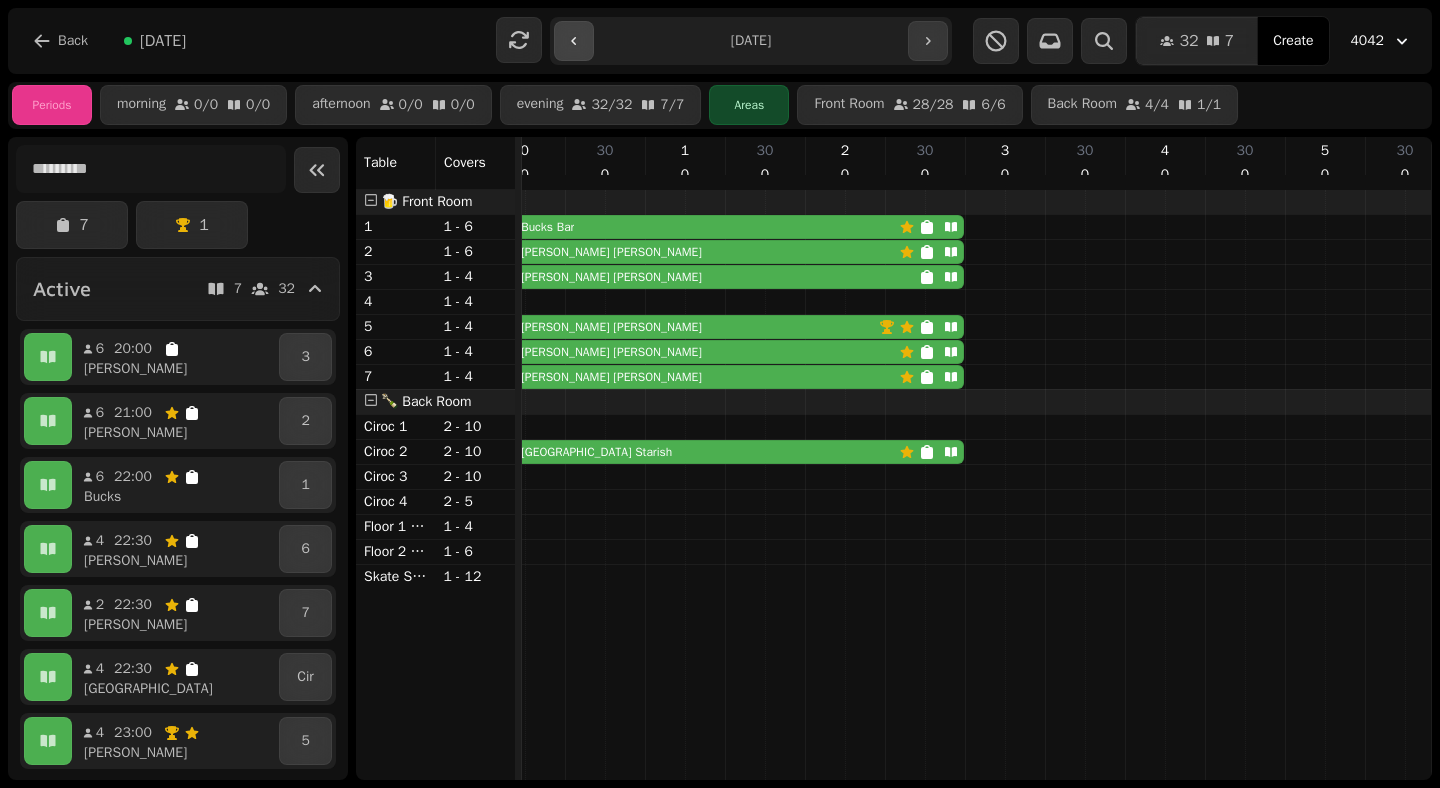 click at bounding box center (574, 41) 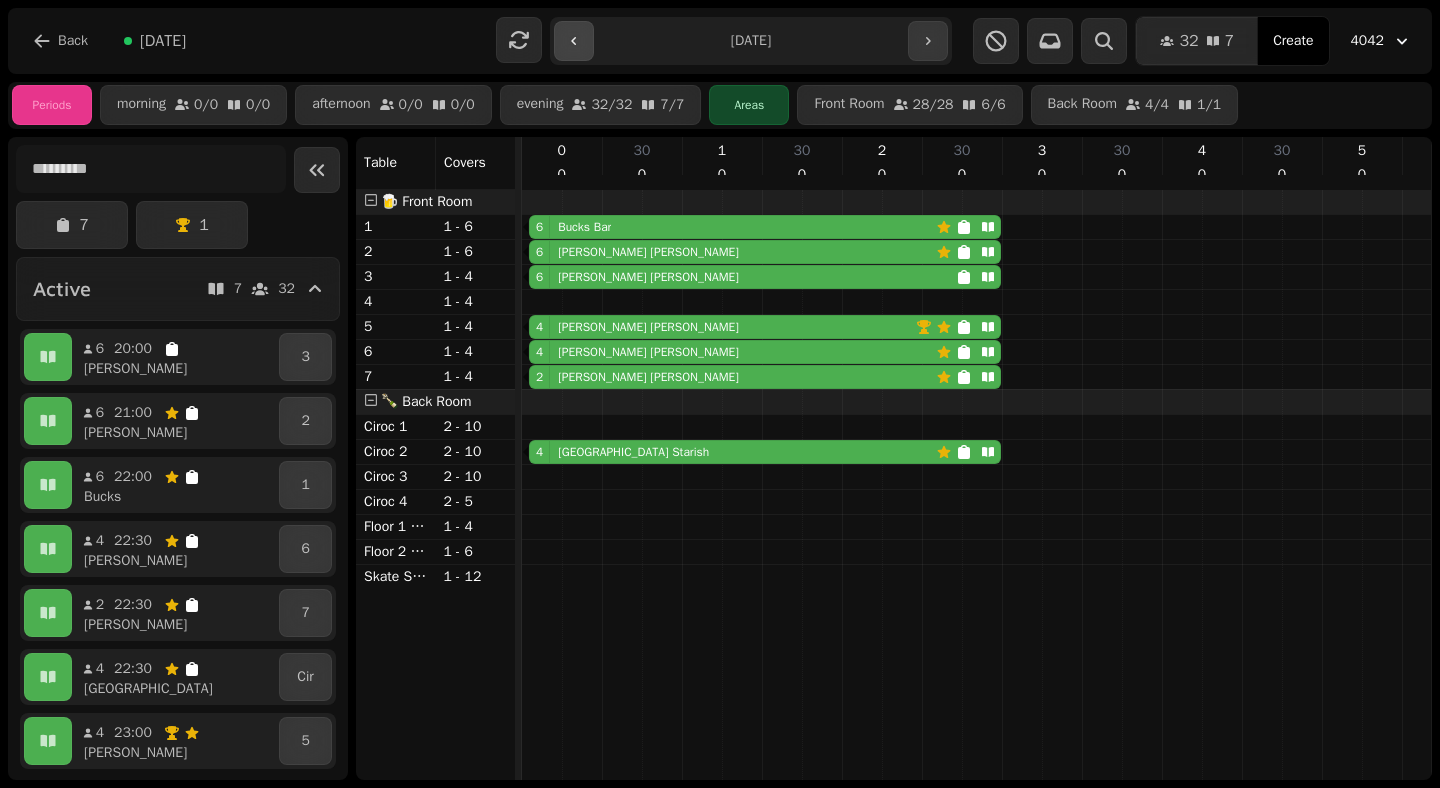 scroll, scrollTop: 60, scrollLeft: 0, axis: vertical 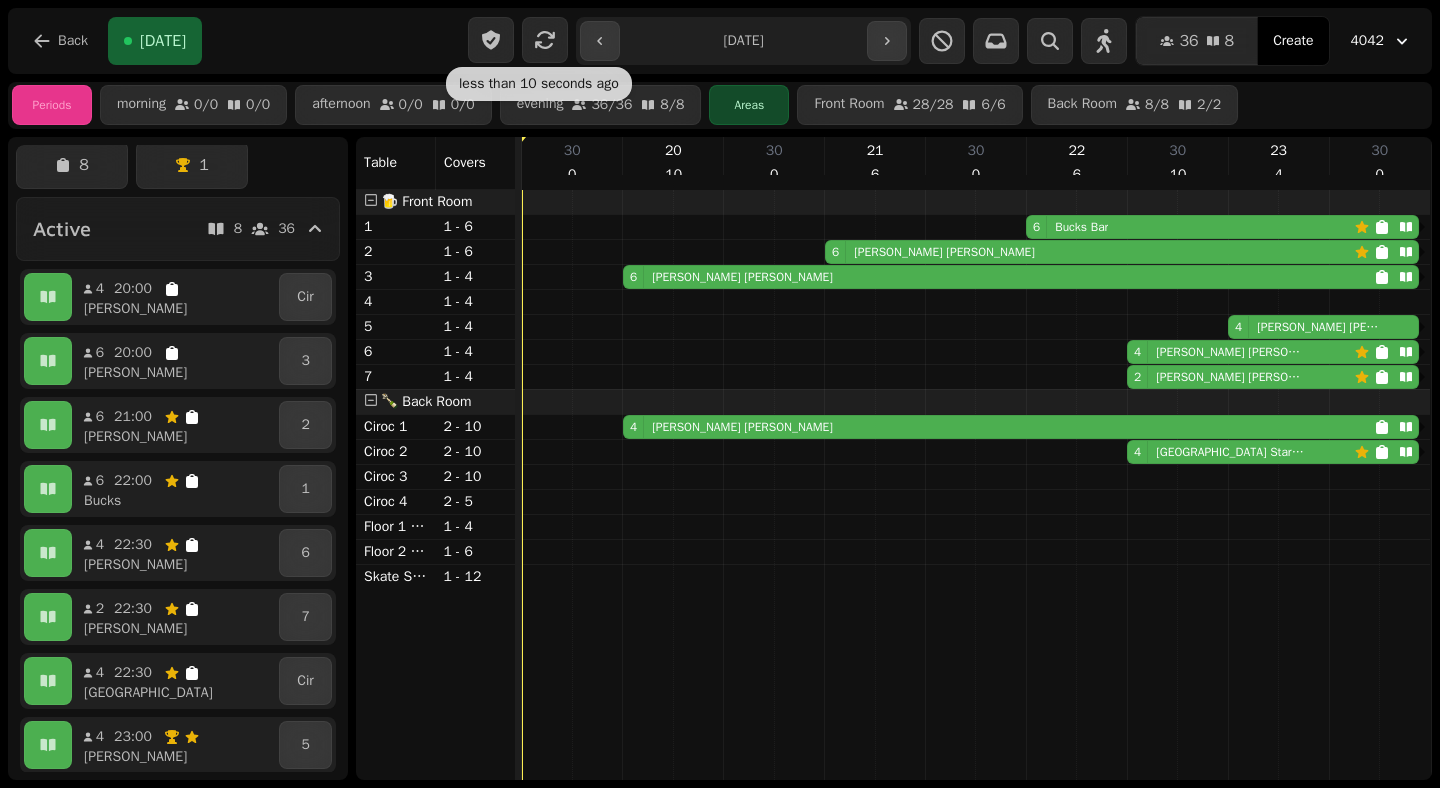 click on "**********" at bounding box center (690, 41) 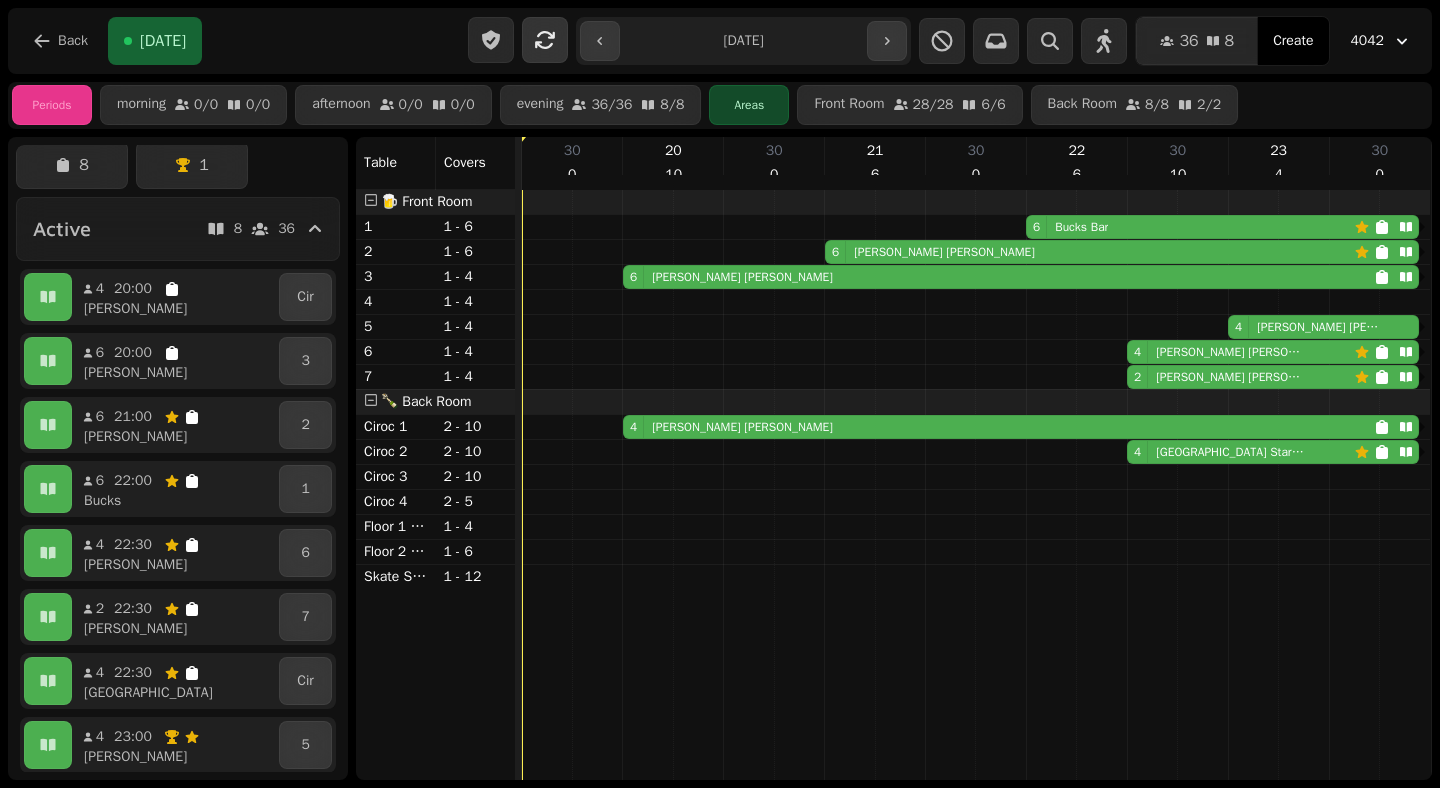 click at bounding box center [545, 40] 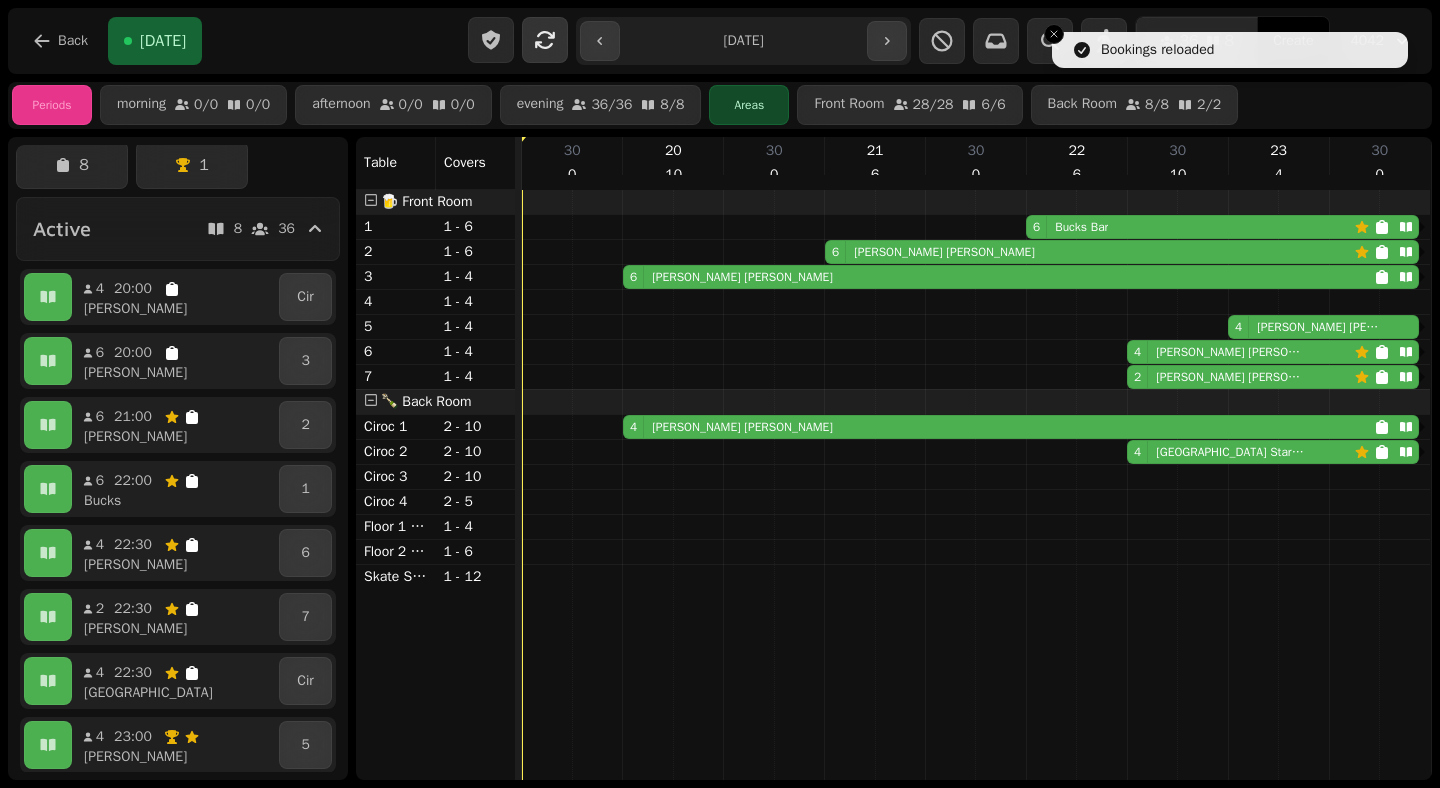 click at bounding box center [545, 40] 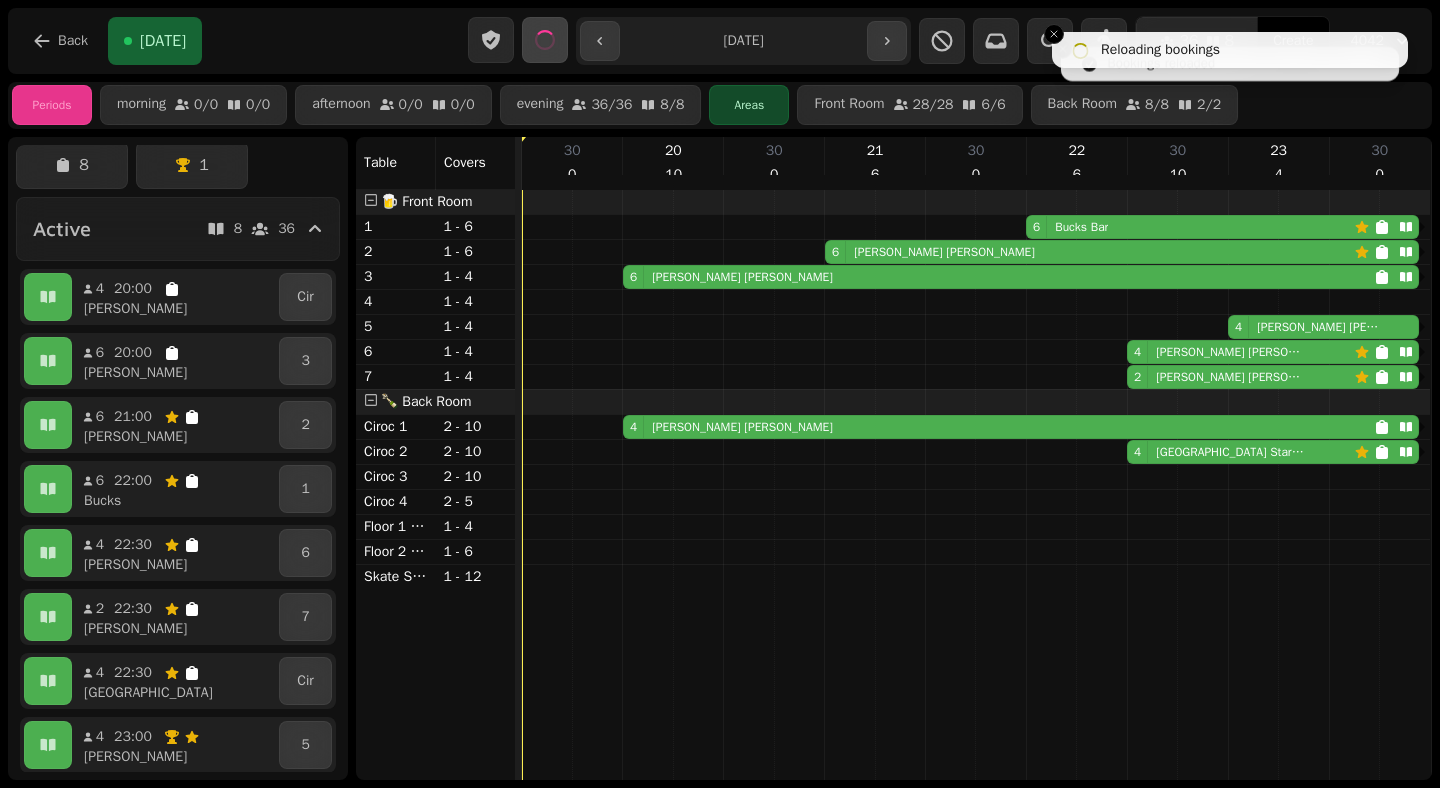 click at bounding box center [545, 40] 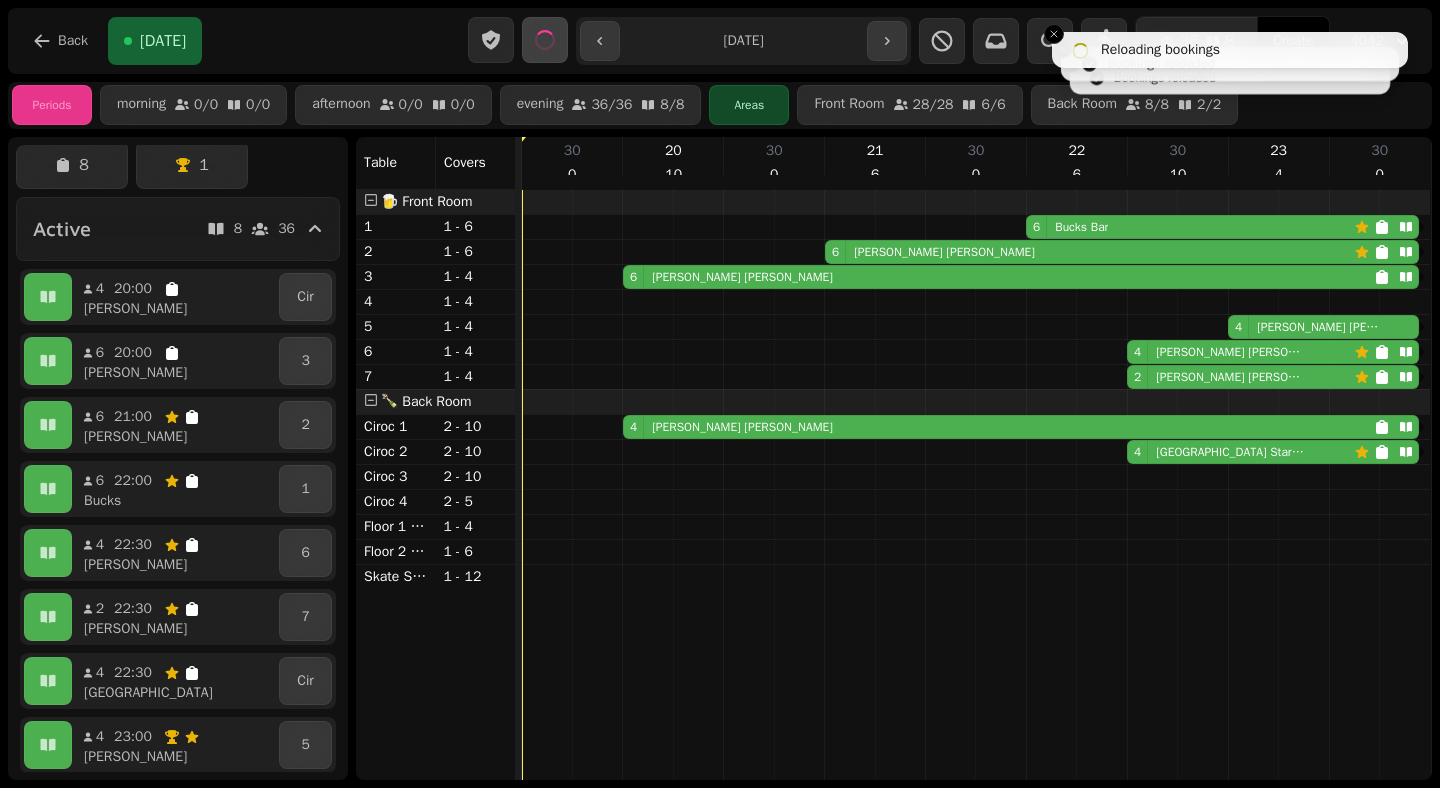 click at bounding box center [545, 40] 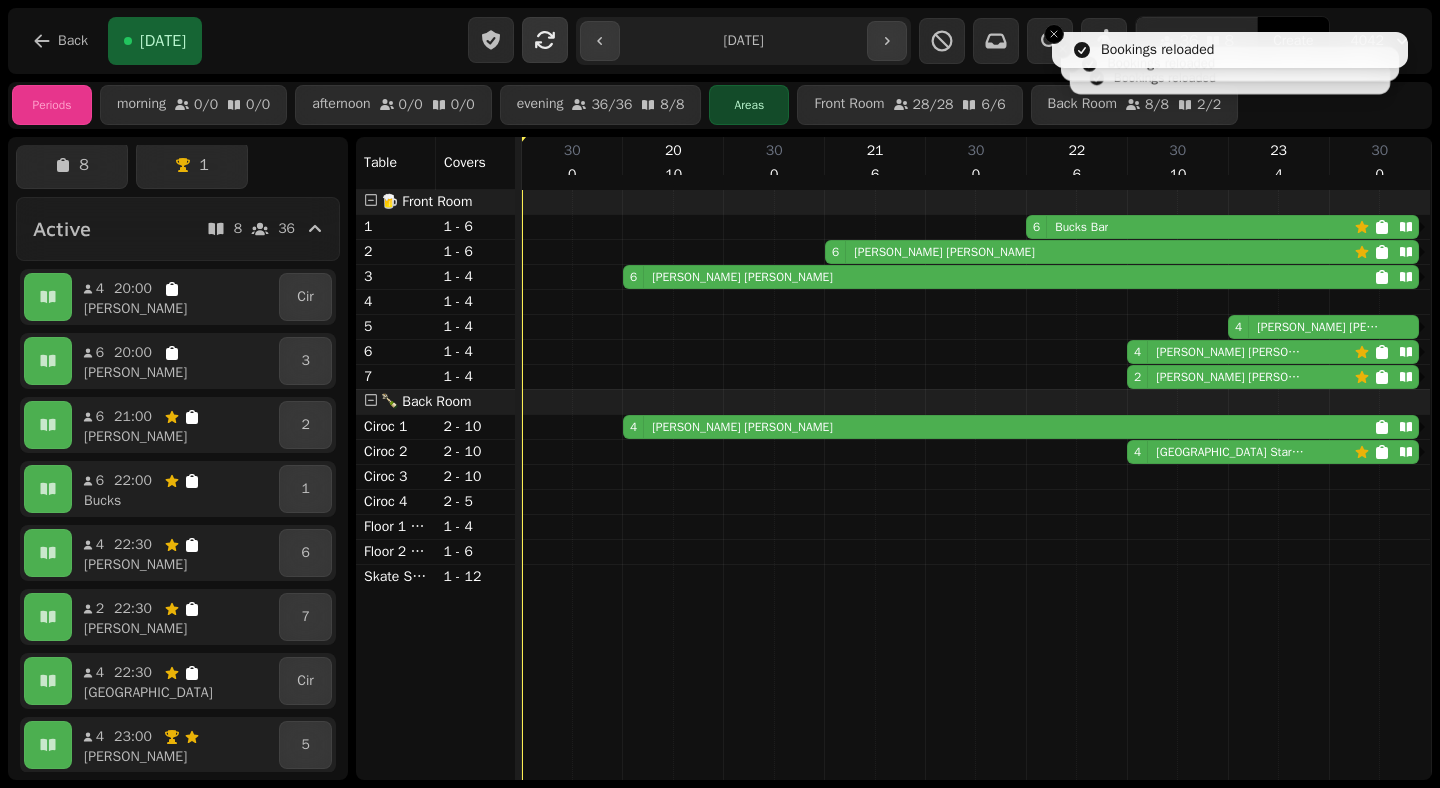 click at bounding box center [545, 40] 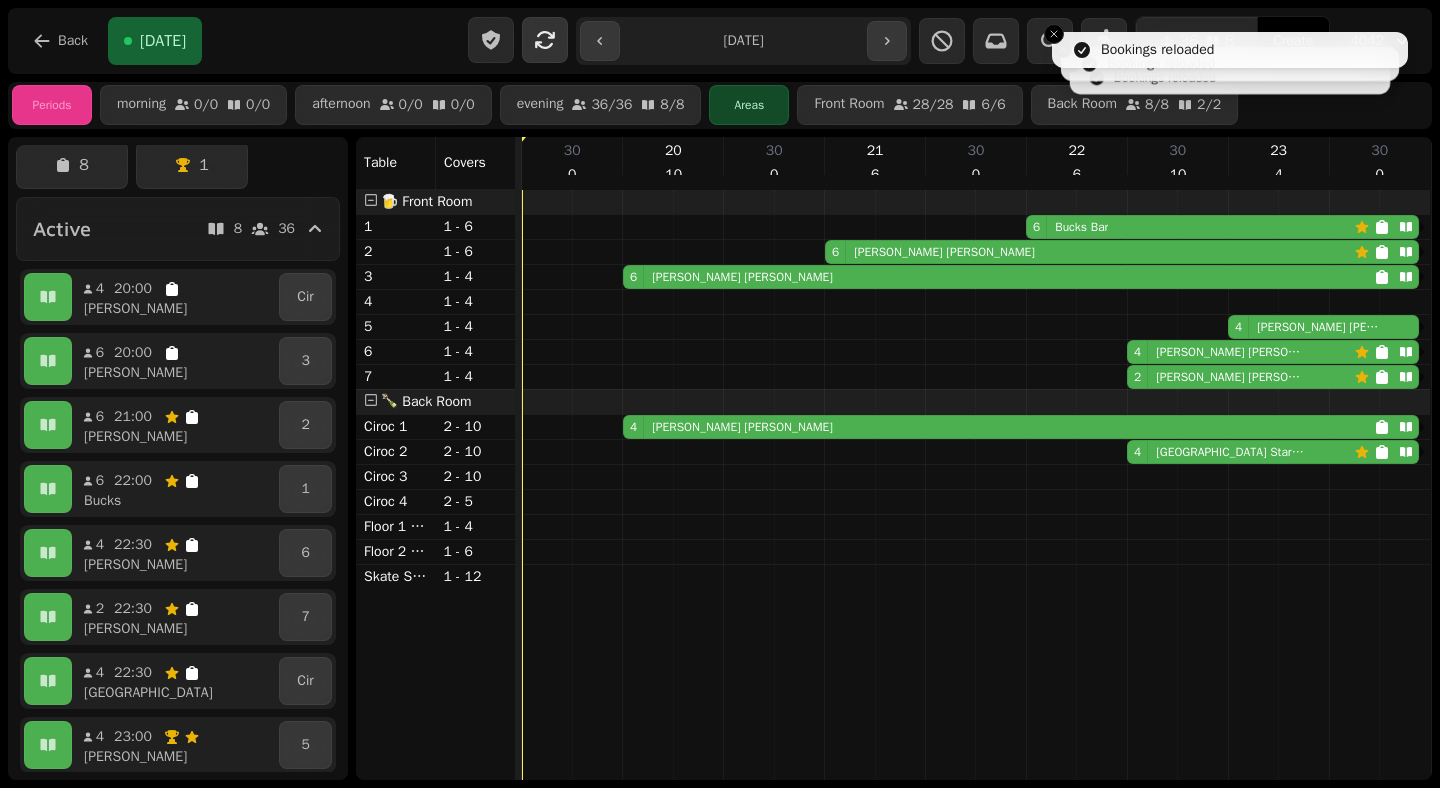 click at bounding box center [545, 40] 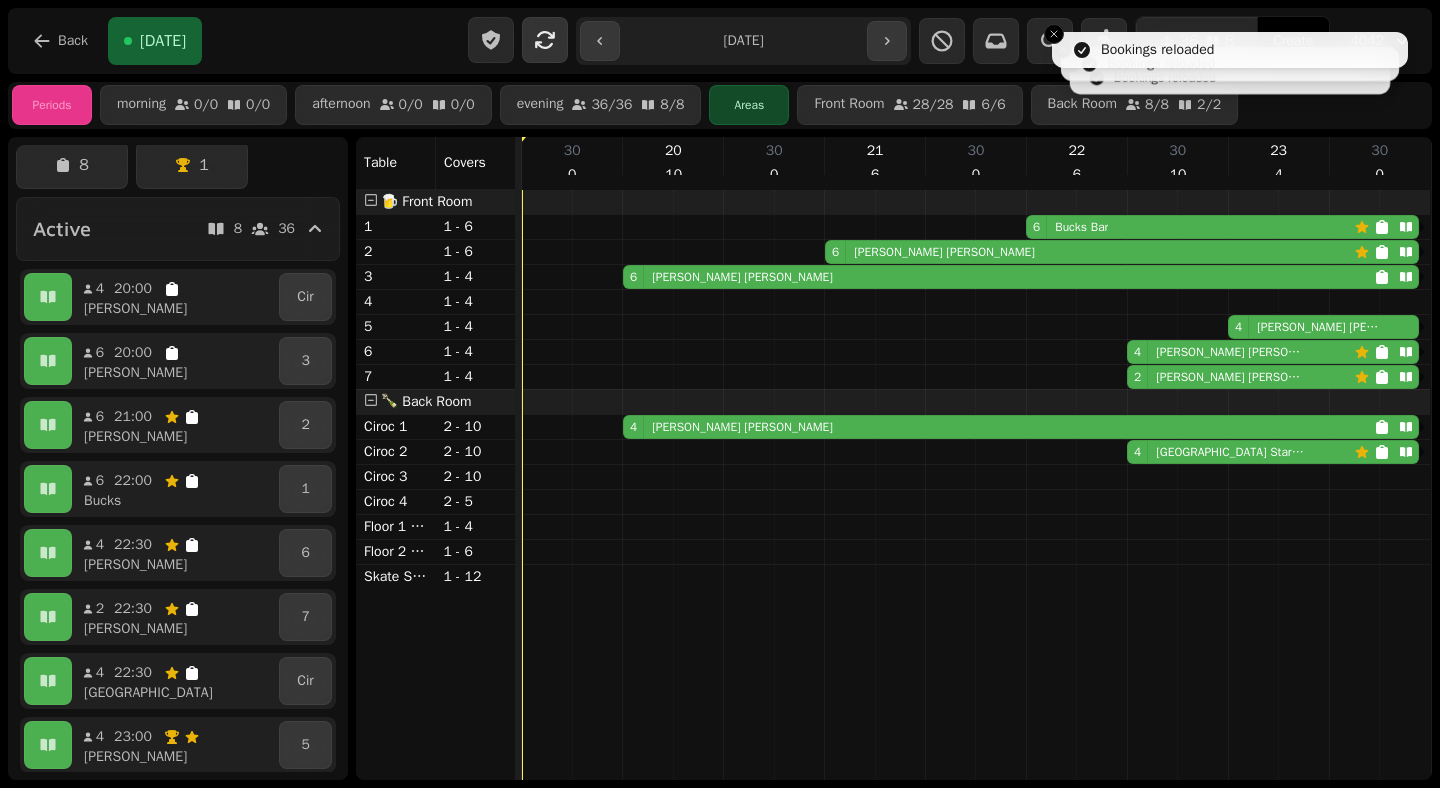 click at bounding box center (545, 40) 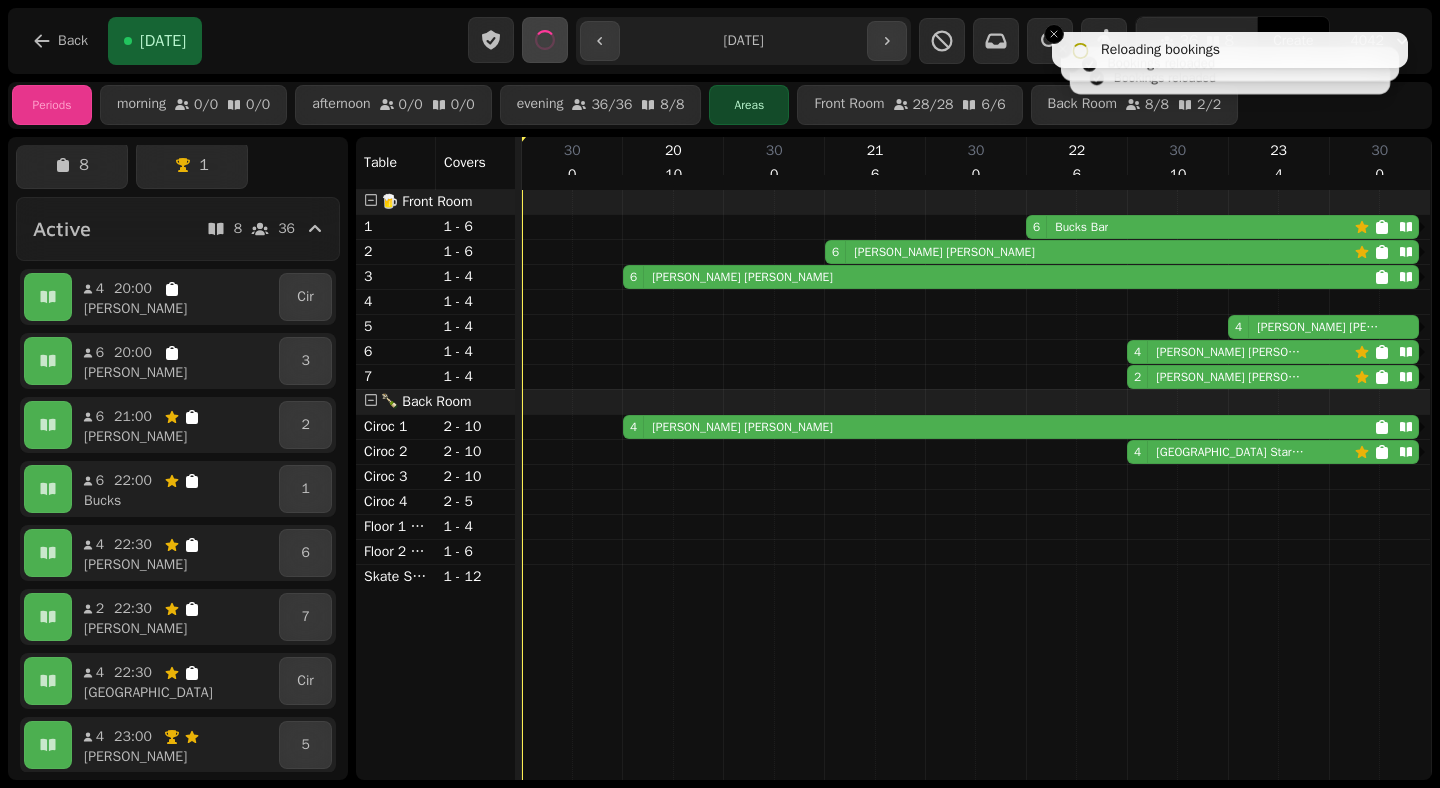 click at bounding box center [545, 40] 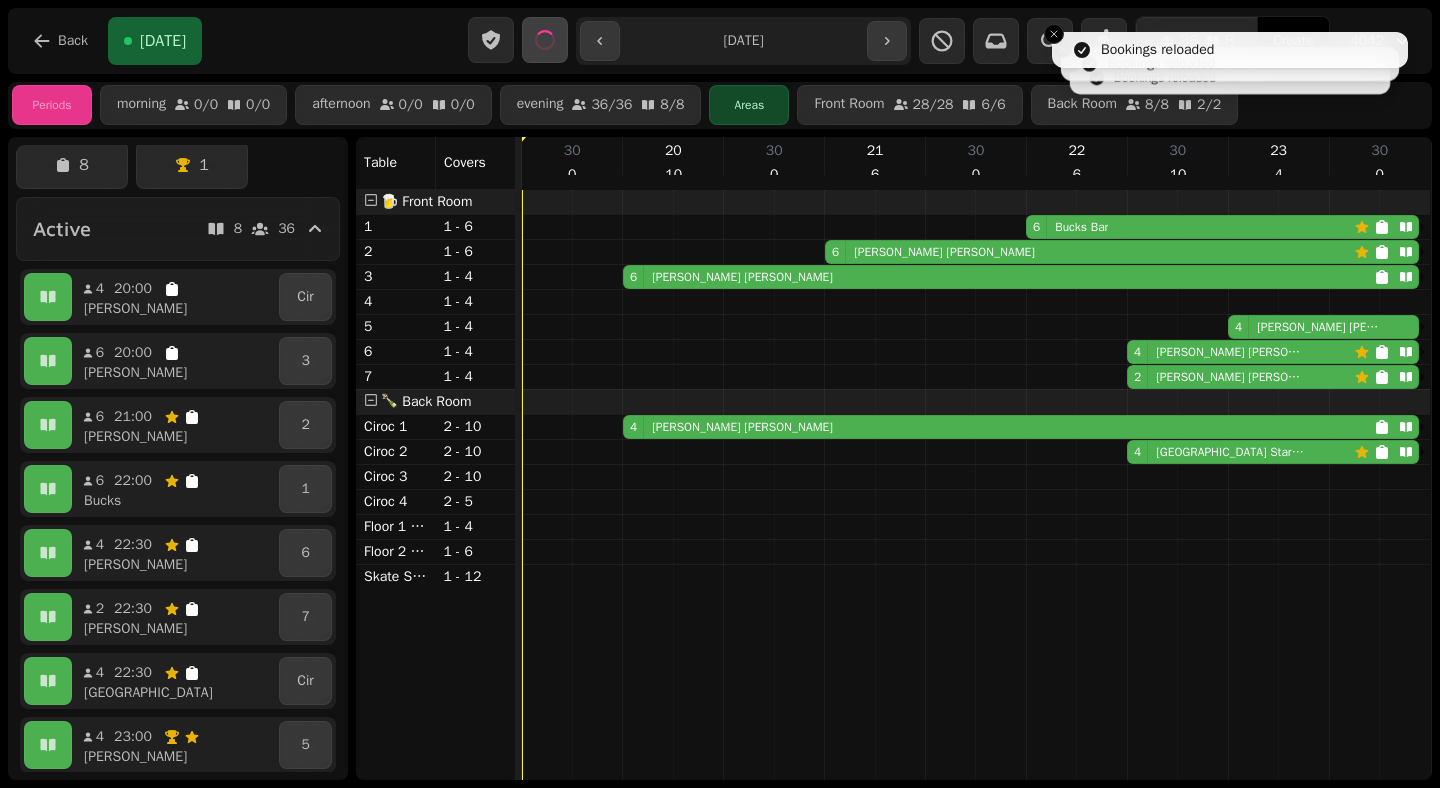 click at bounding box center [545, 40] 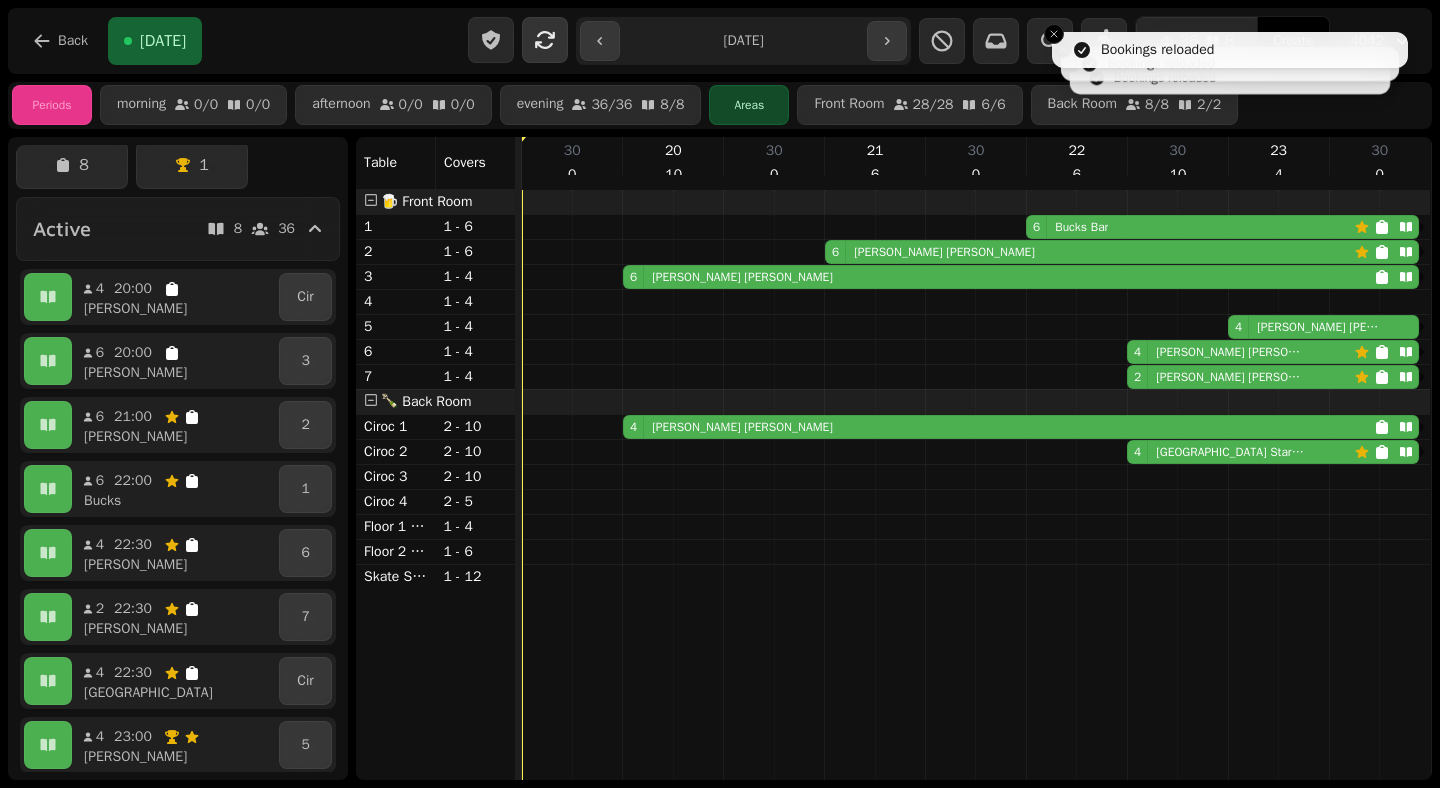 click at bounding box center [545, 40] 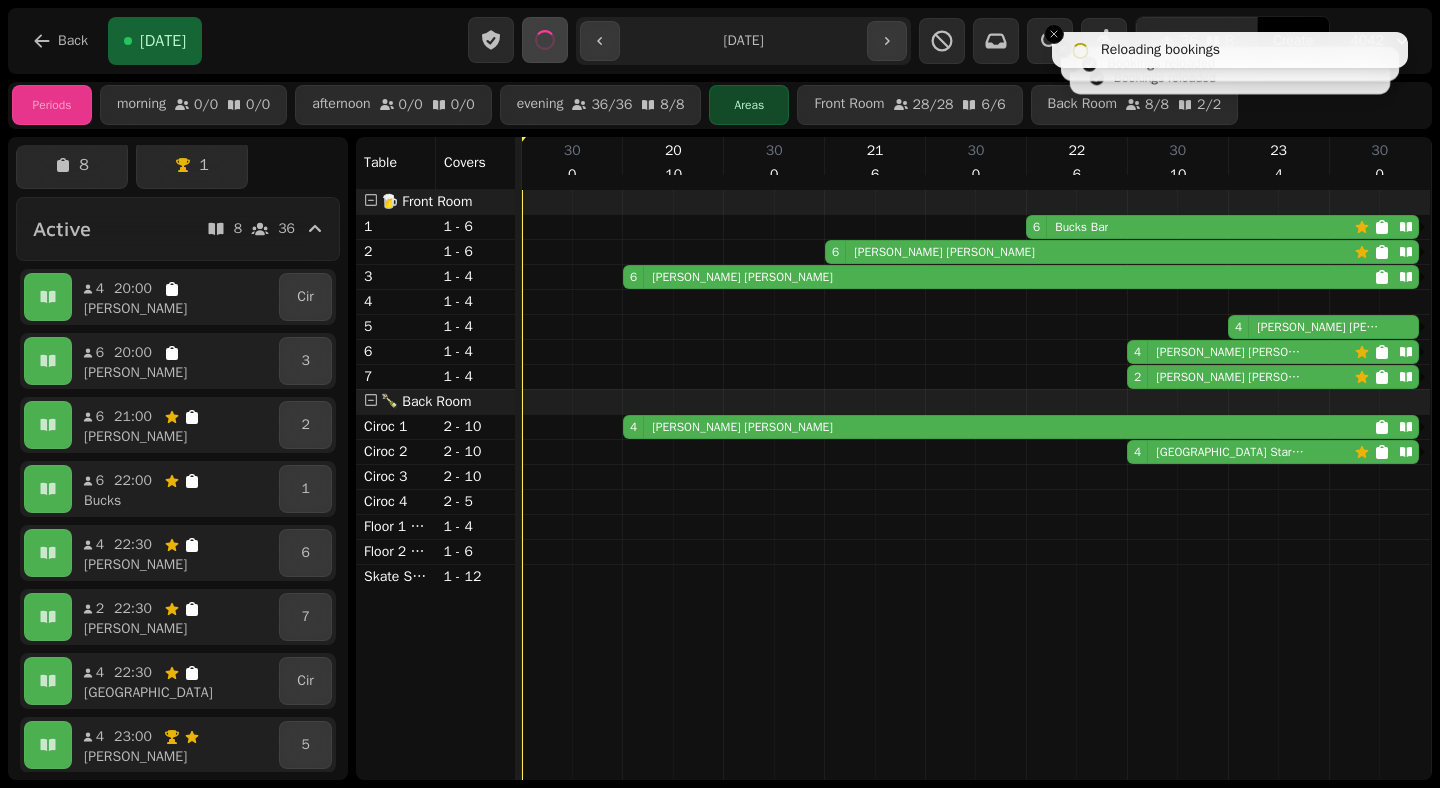 click at bounding box center (545, 40) 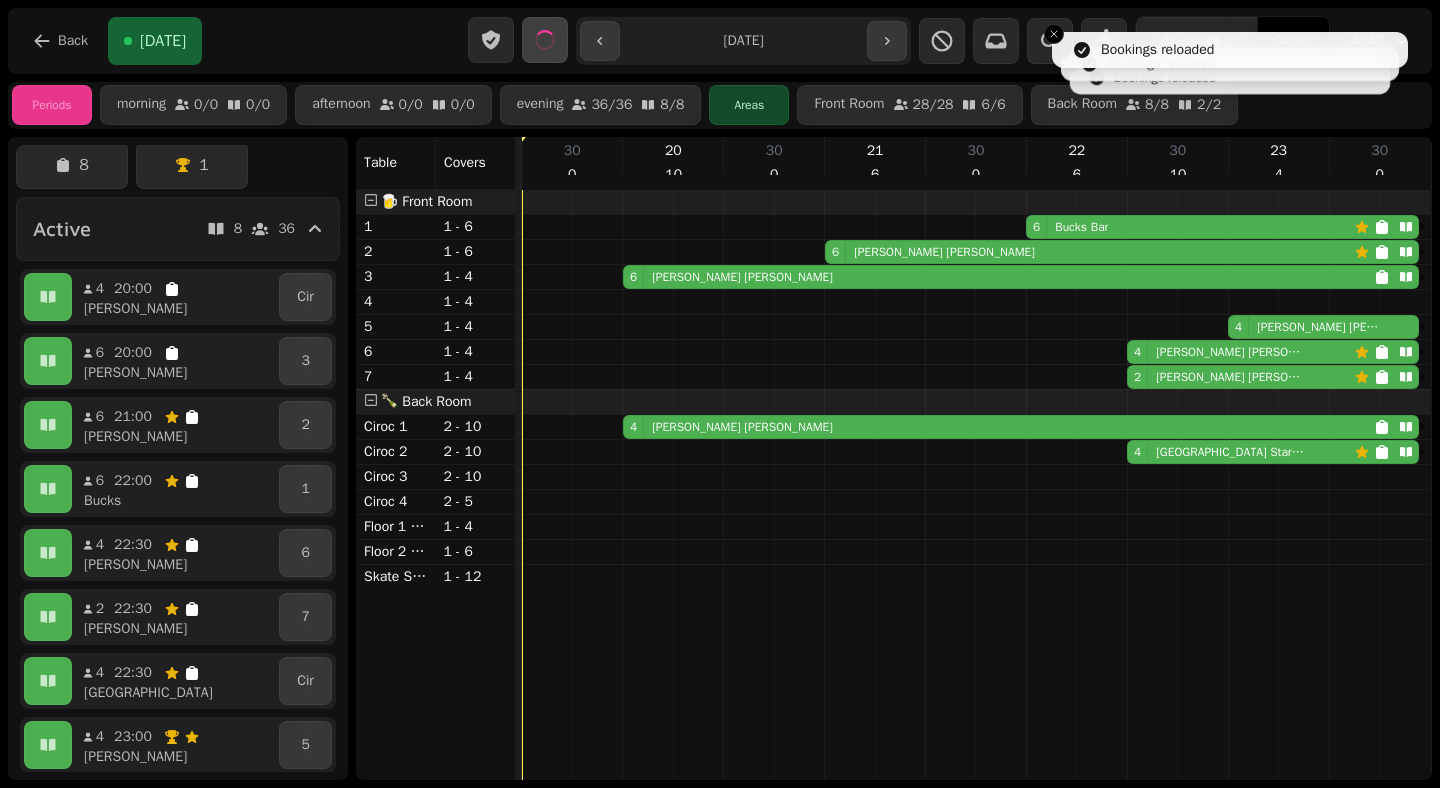 click at bounding box center (545, 40) 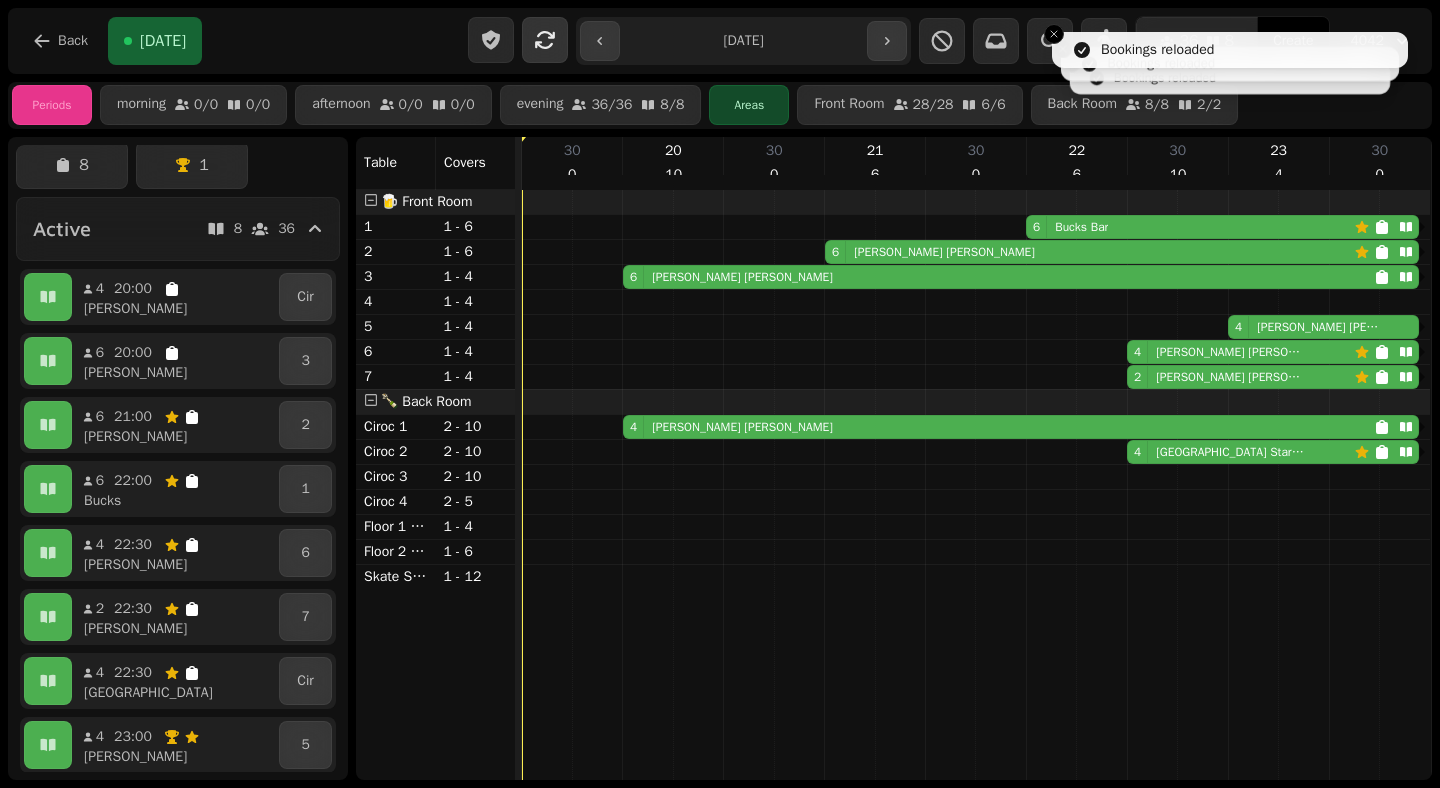 click at bounding box center (545, 40) 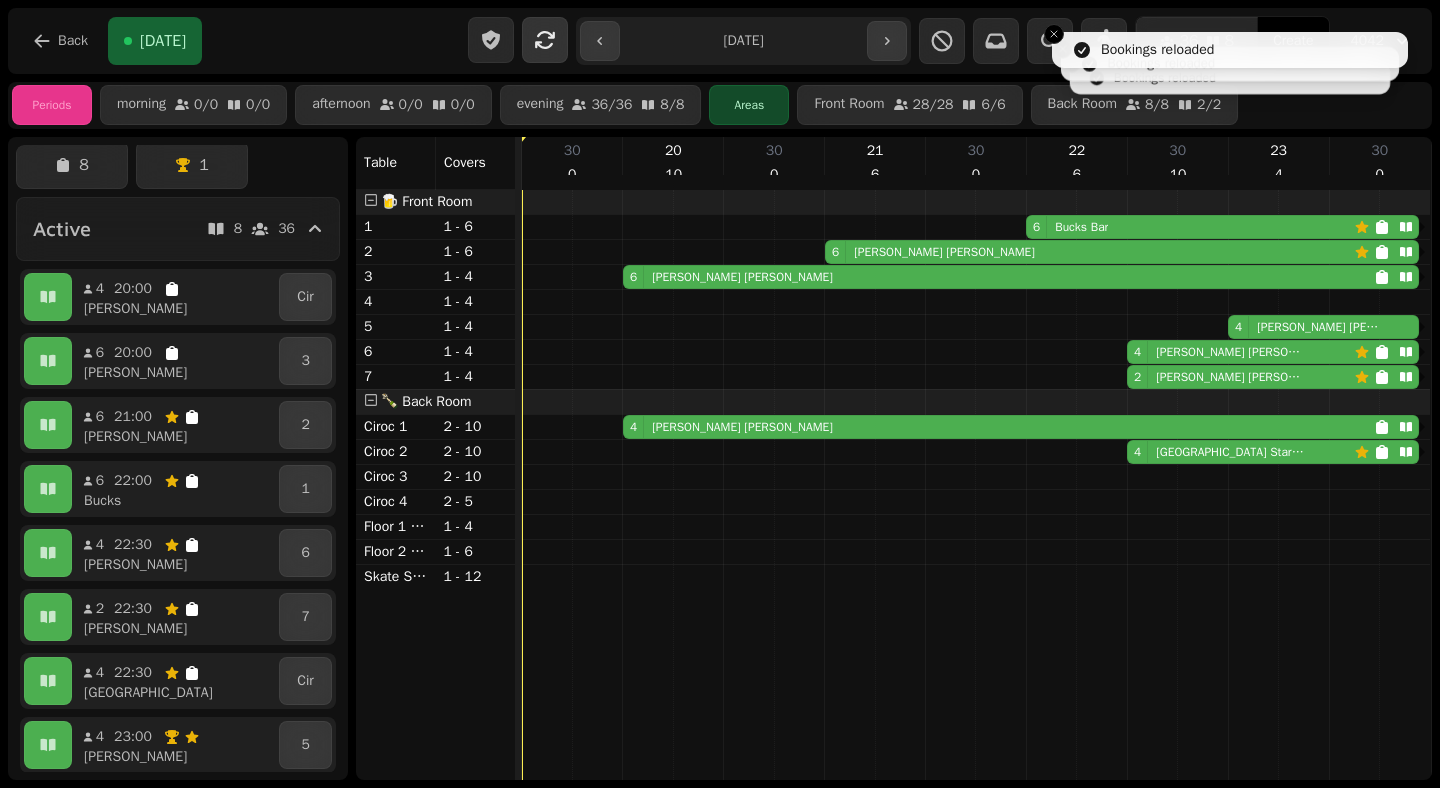 click at bounding box center [545, 40] 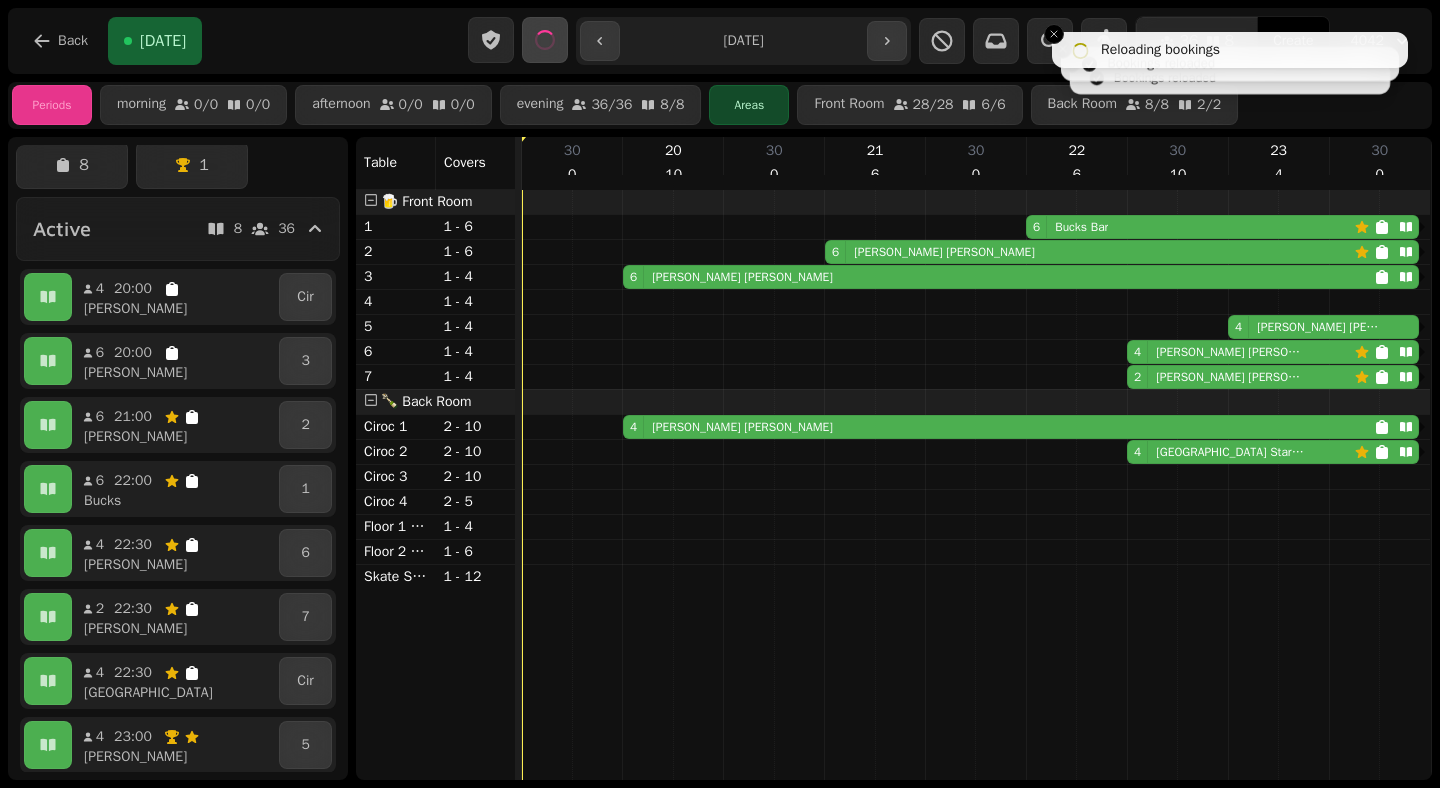 click at bounding box center (545, 40) 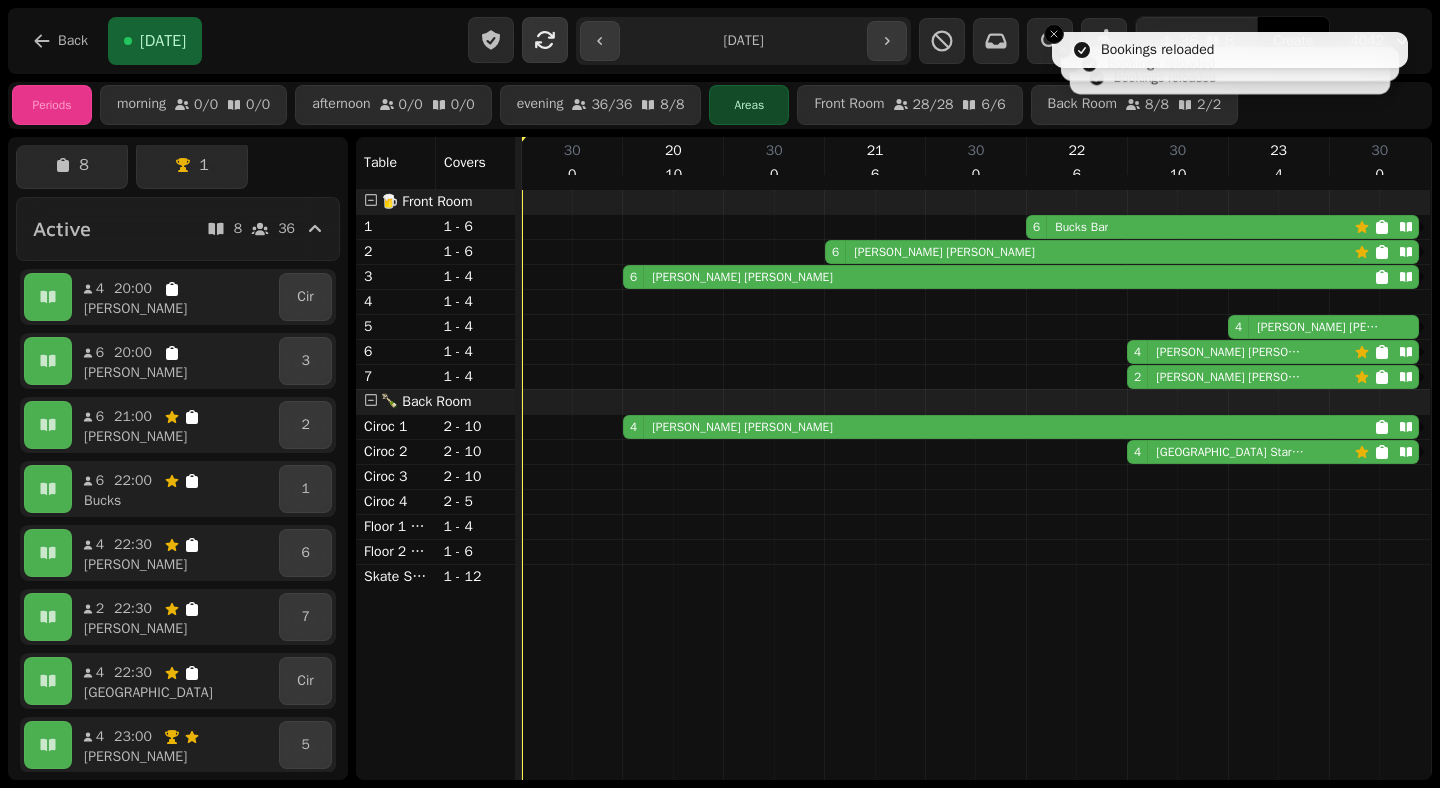 click at bounding box center [545, 40] 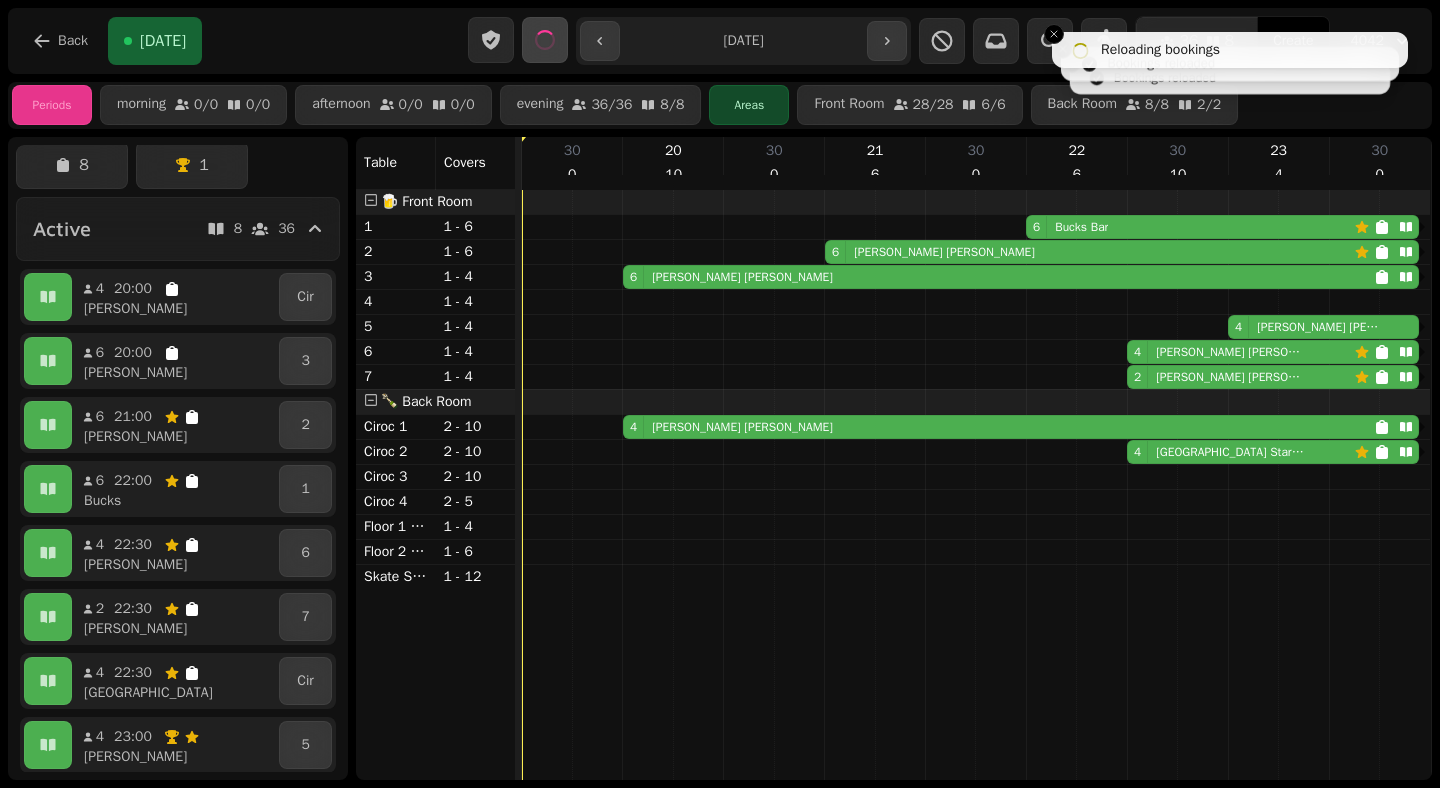click at bounding box center (545, 40) 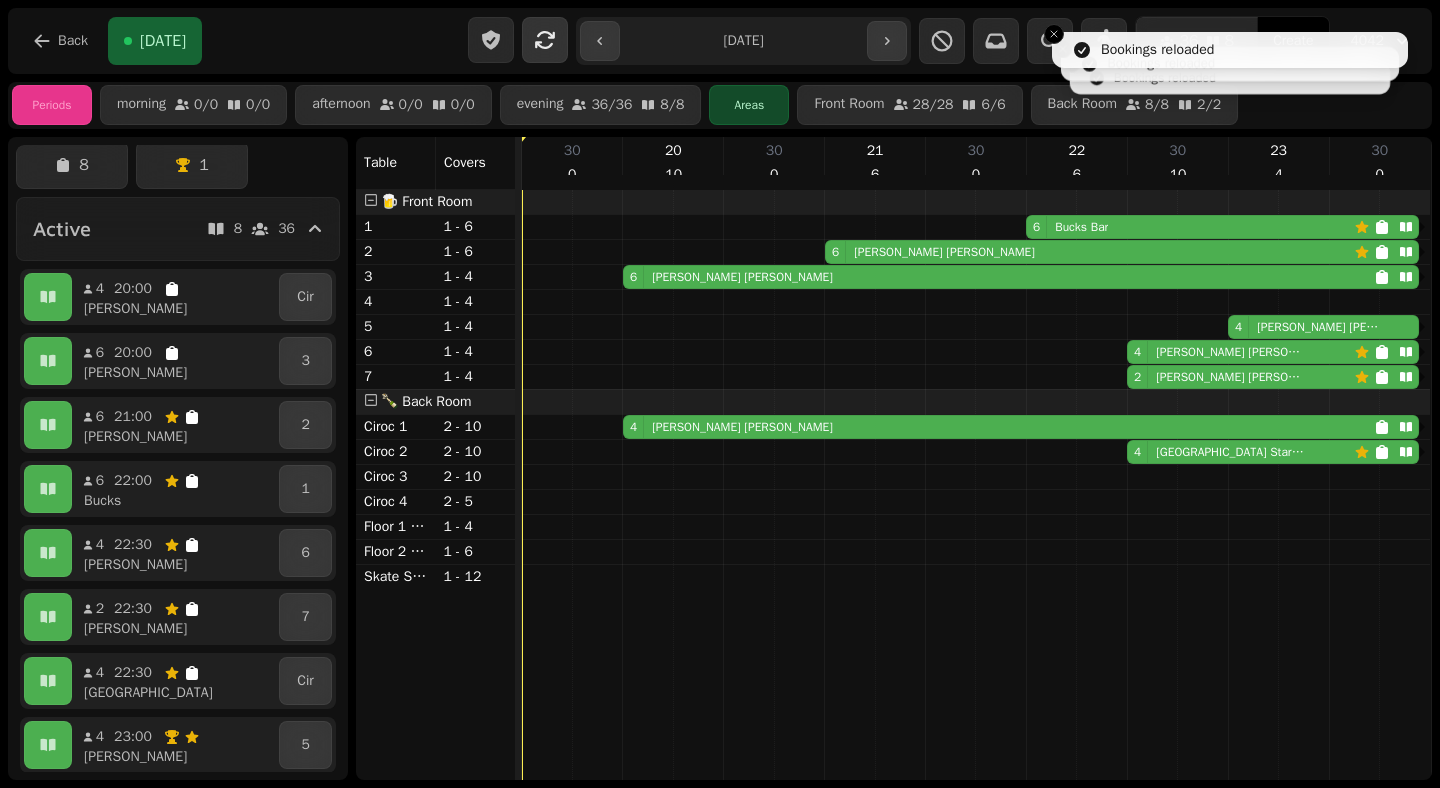 click at bounding box center (545, 40) 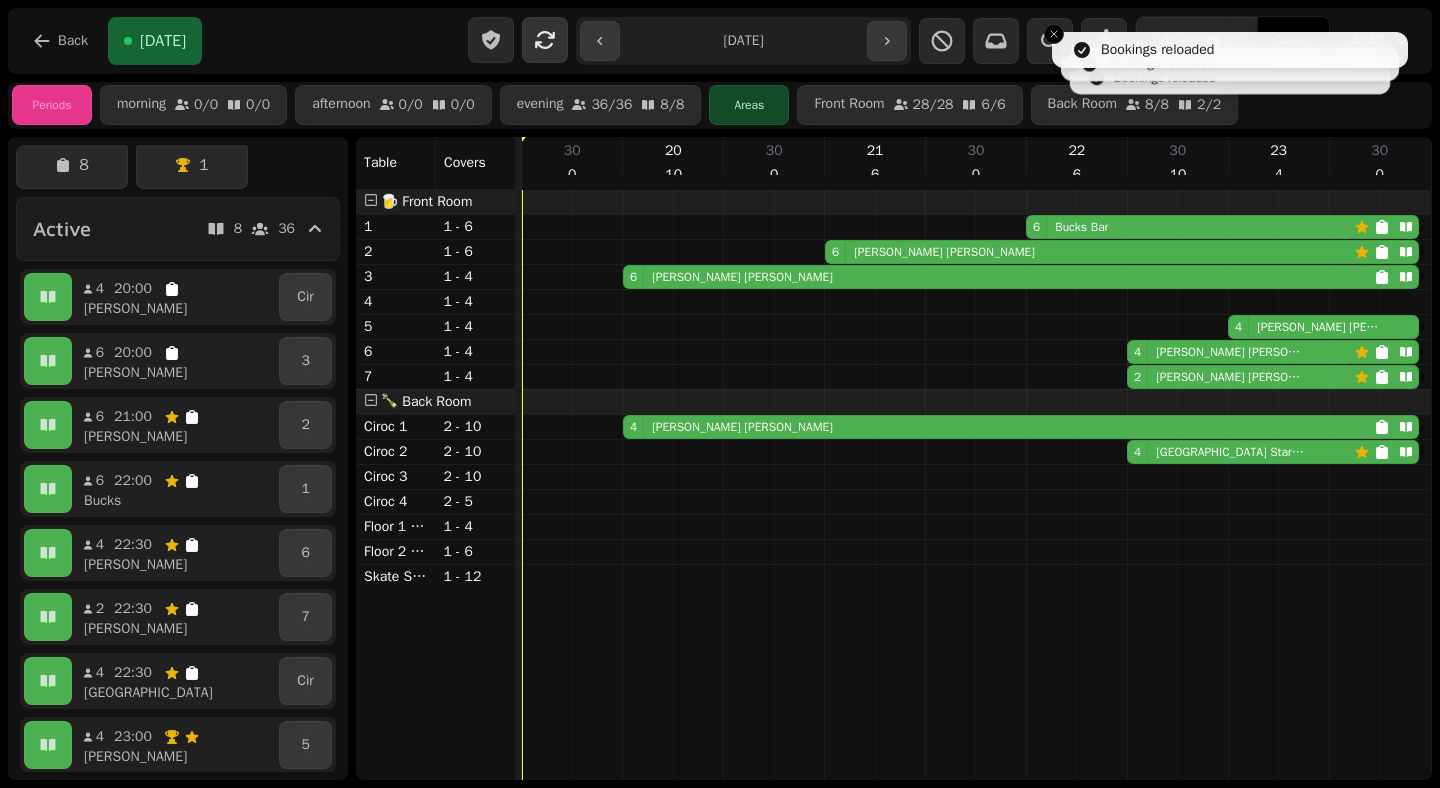 click at bounding box center (545, 40) 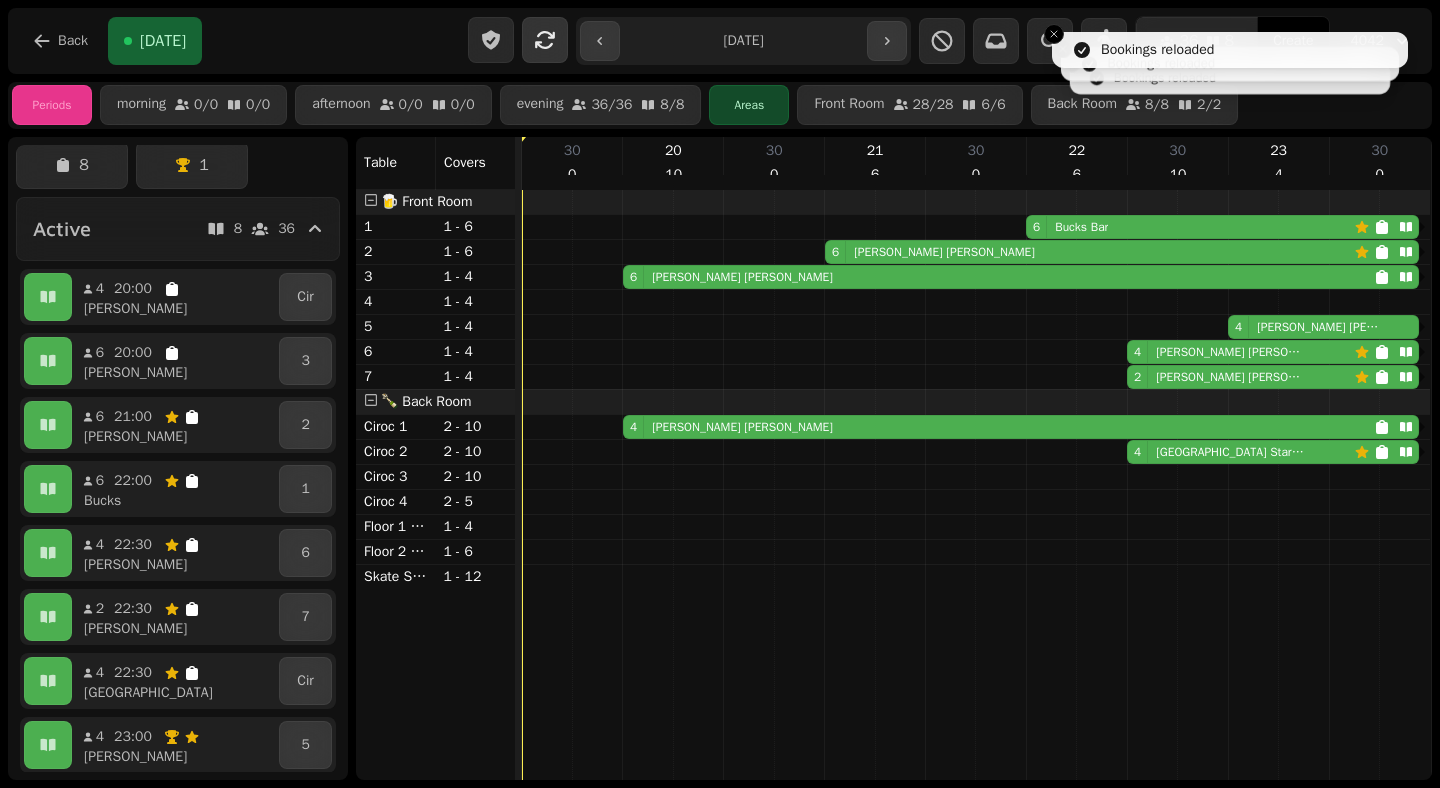 click at bounding box center [545, 40] 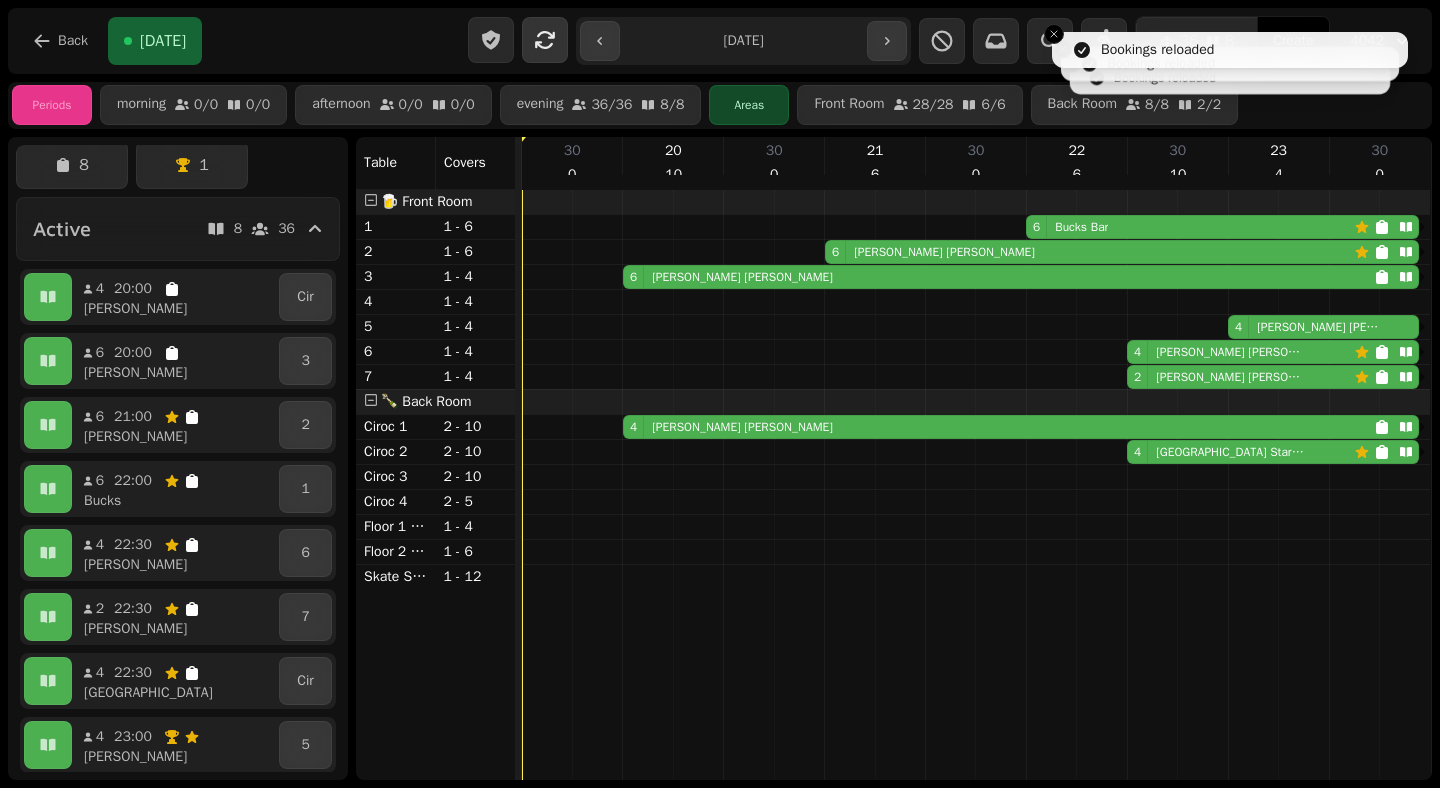 click at bounding box center [545, 40] 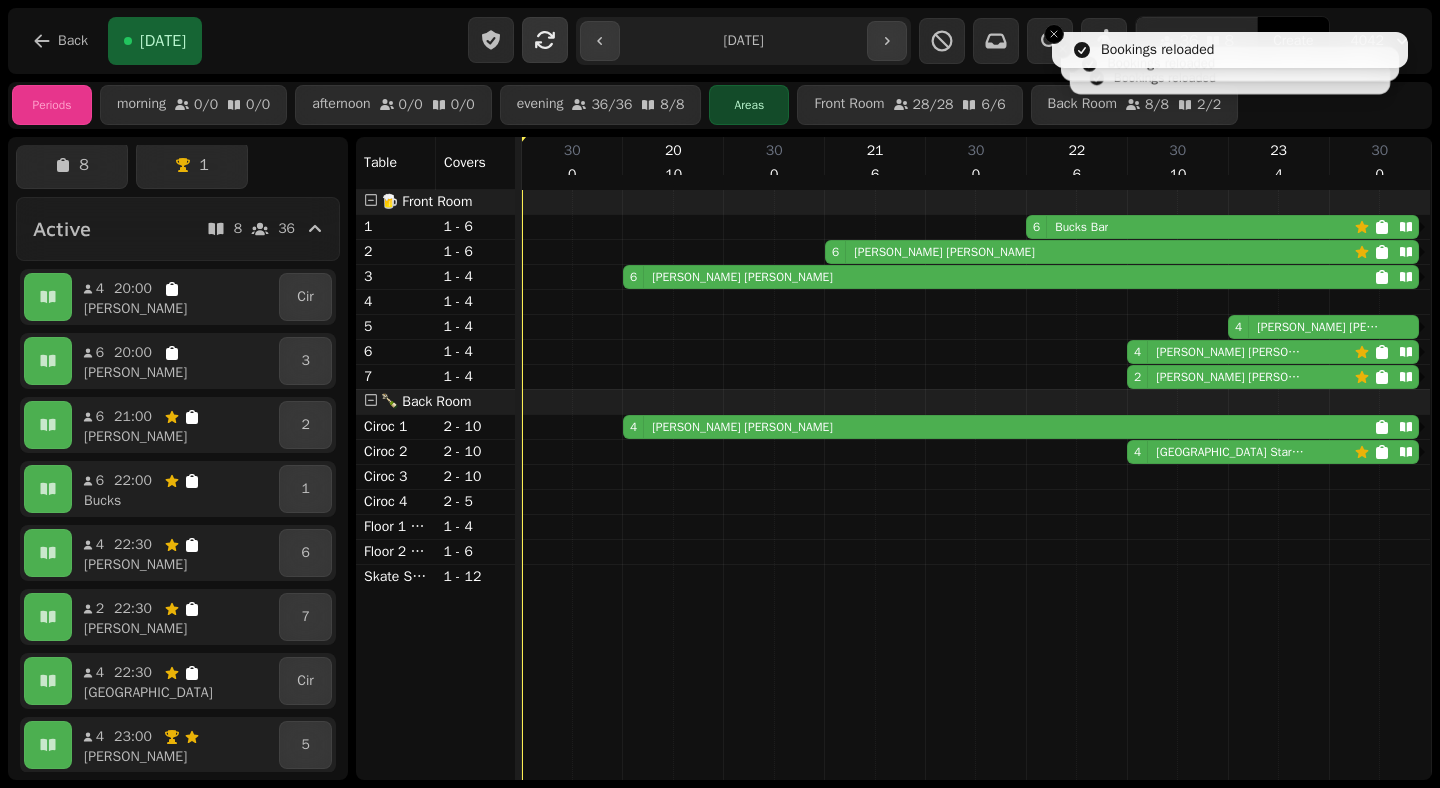 click at bounding box center (545, 40) 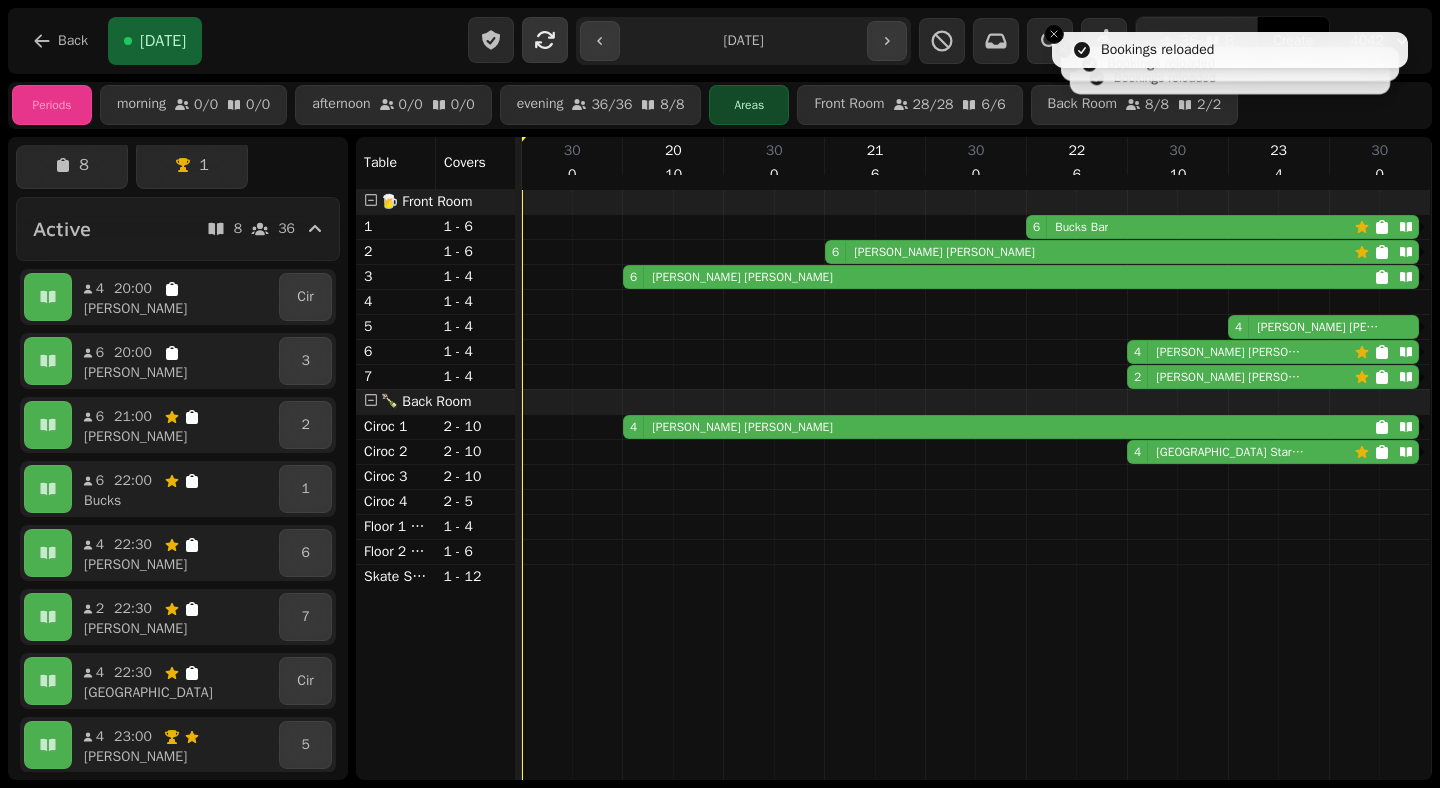 click at bounding box center [545, 40] 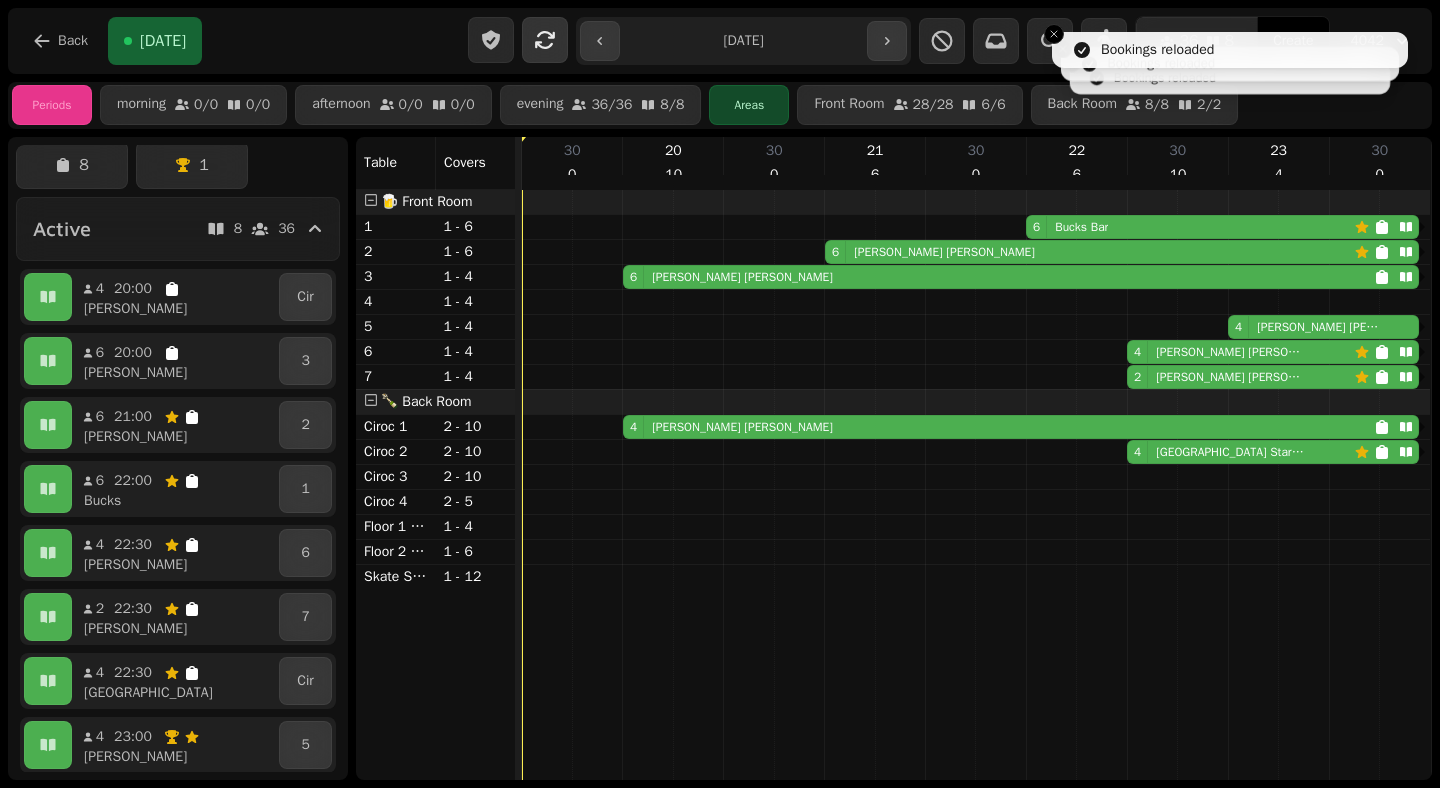 click at bounding box center (545, 40) 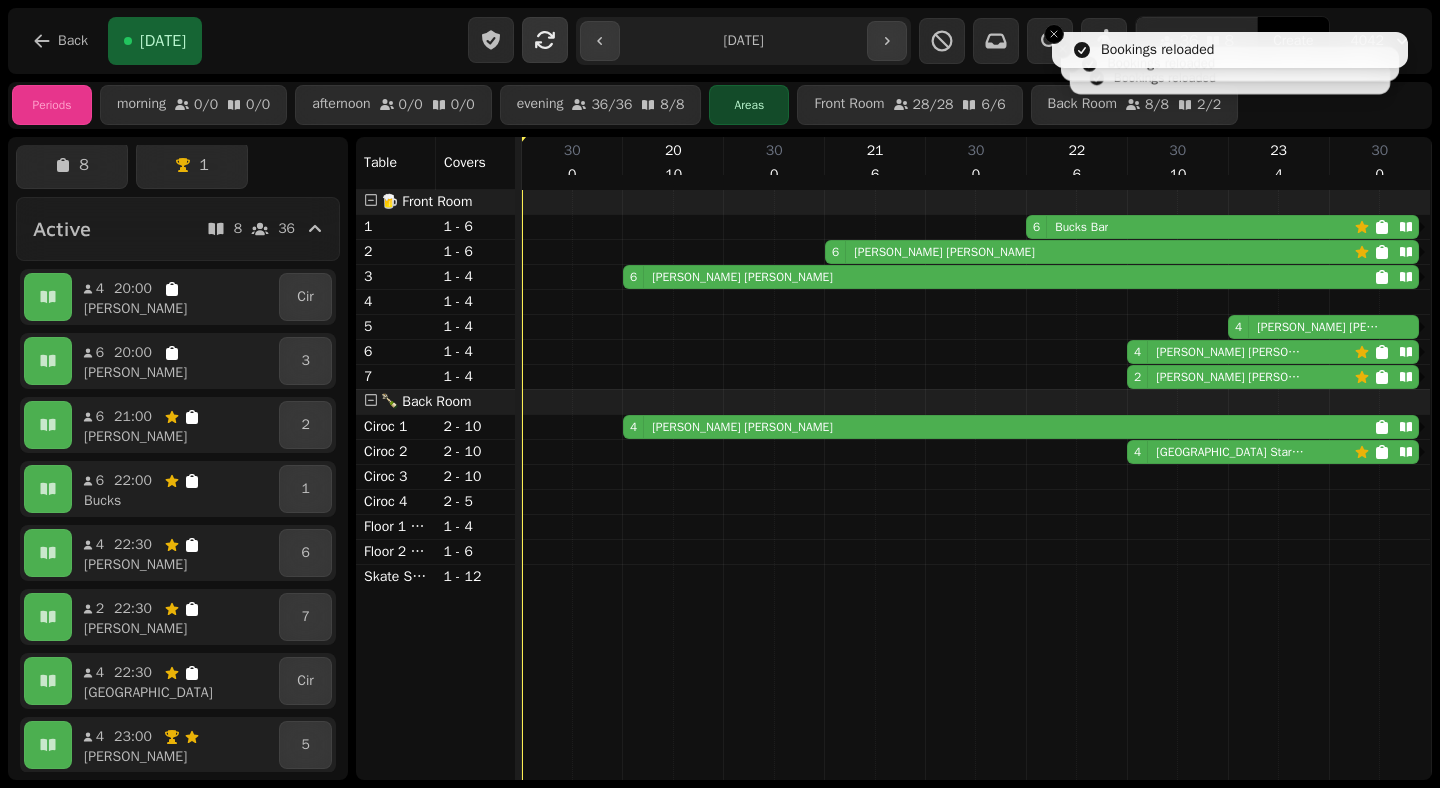 click at bounding box center (545, 40) 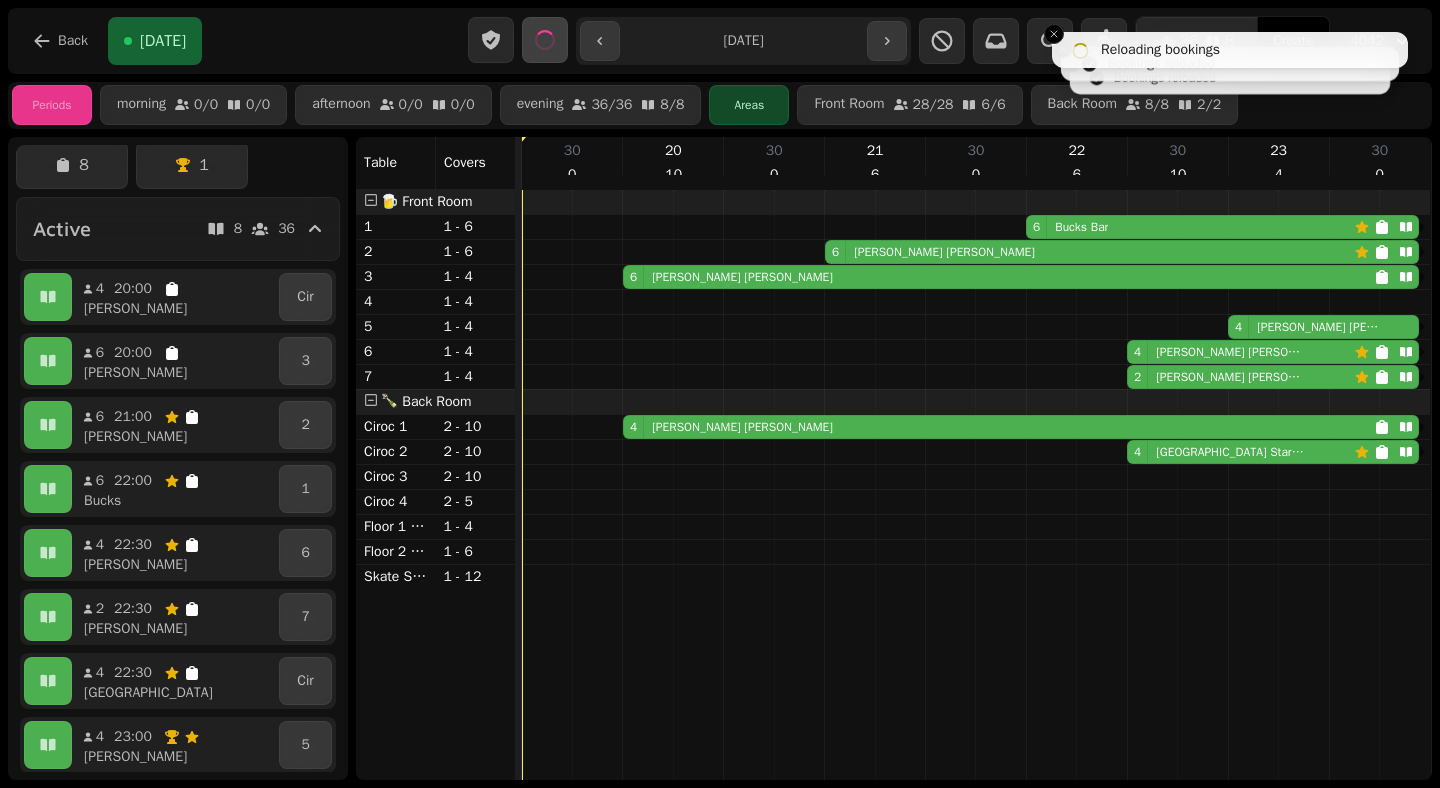 click at bounding box center [545, 40] 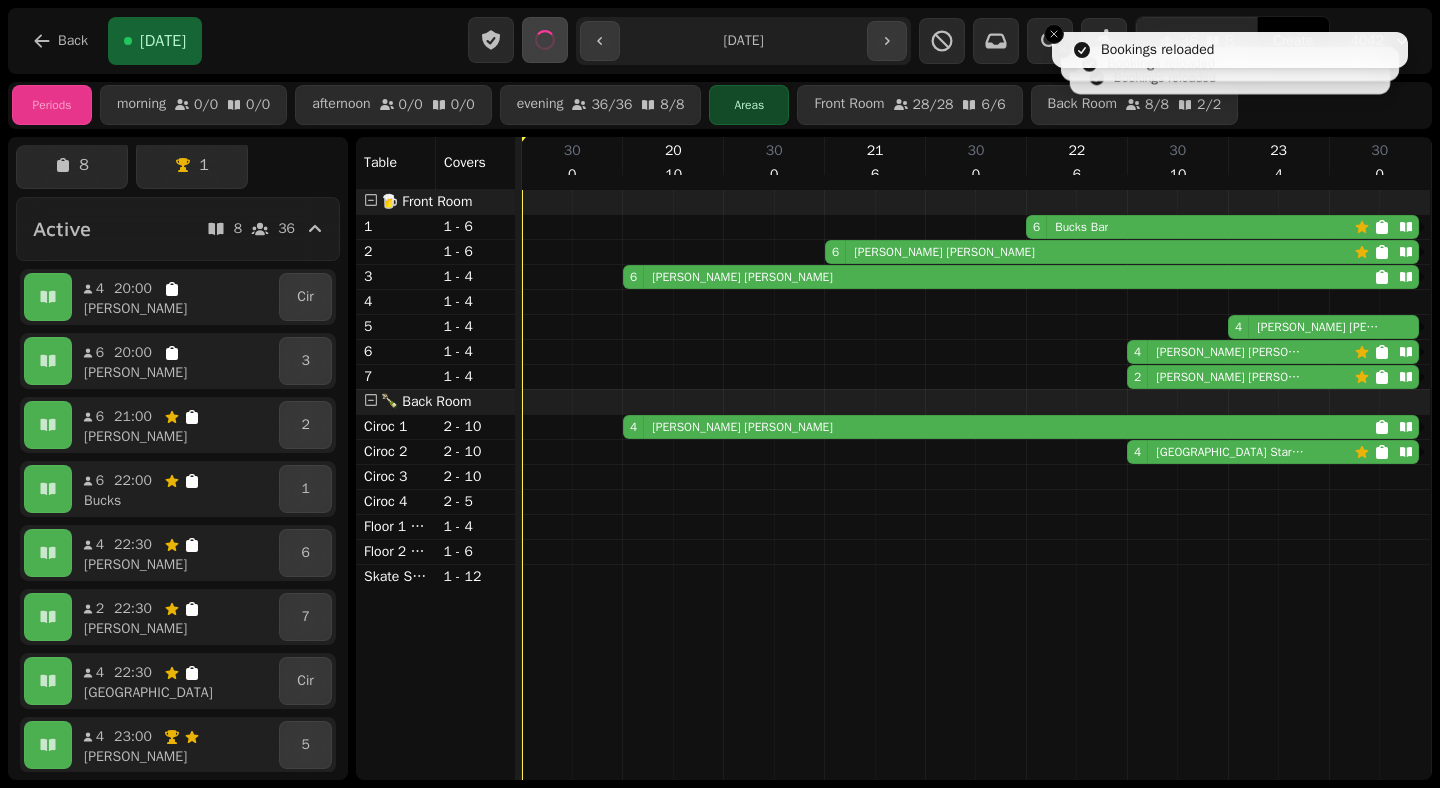 click at bounding box center (545, 40) 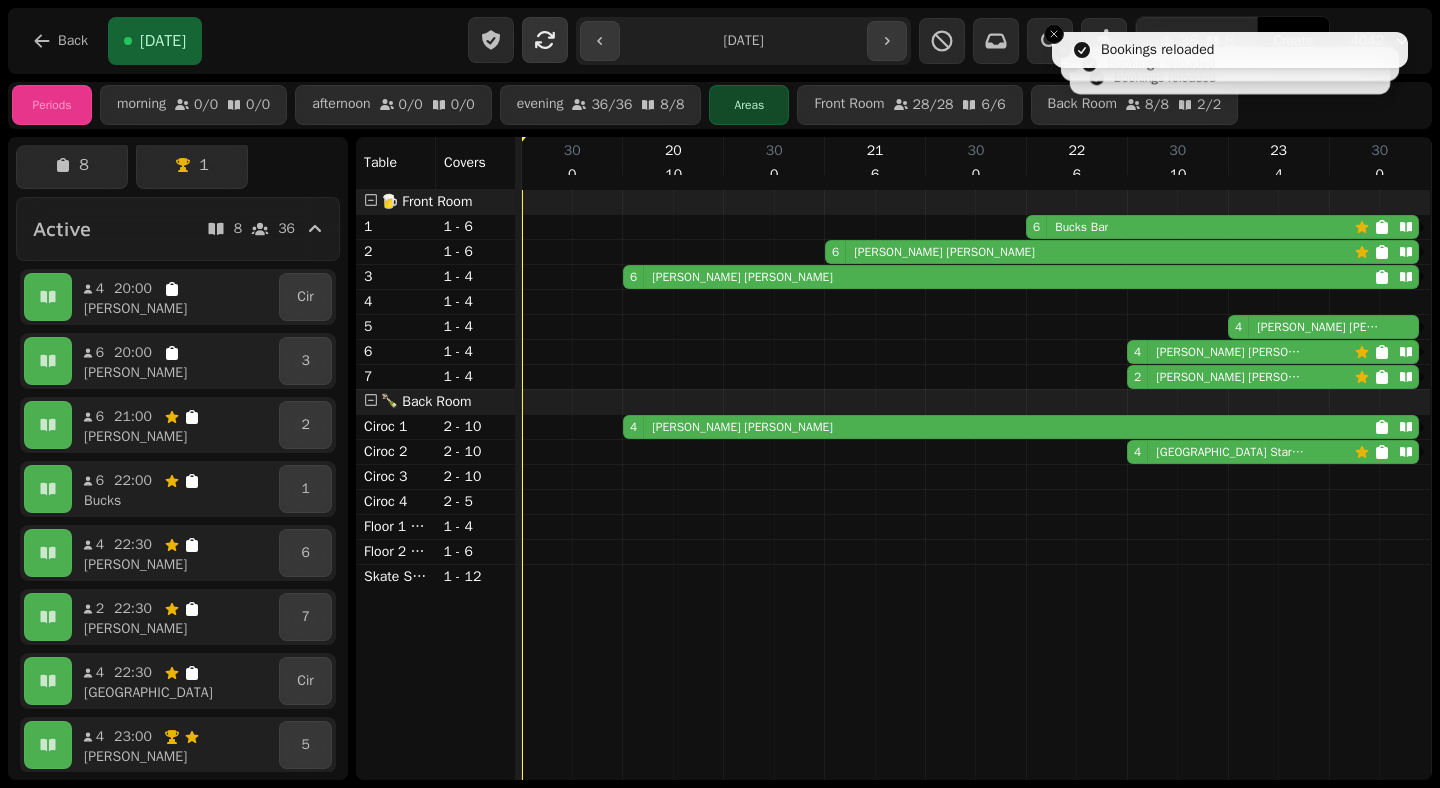 click at bounding box center [545, 40] 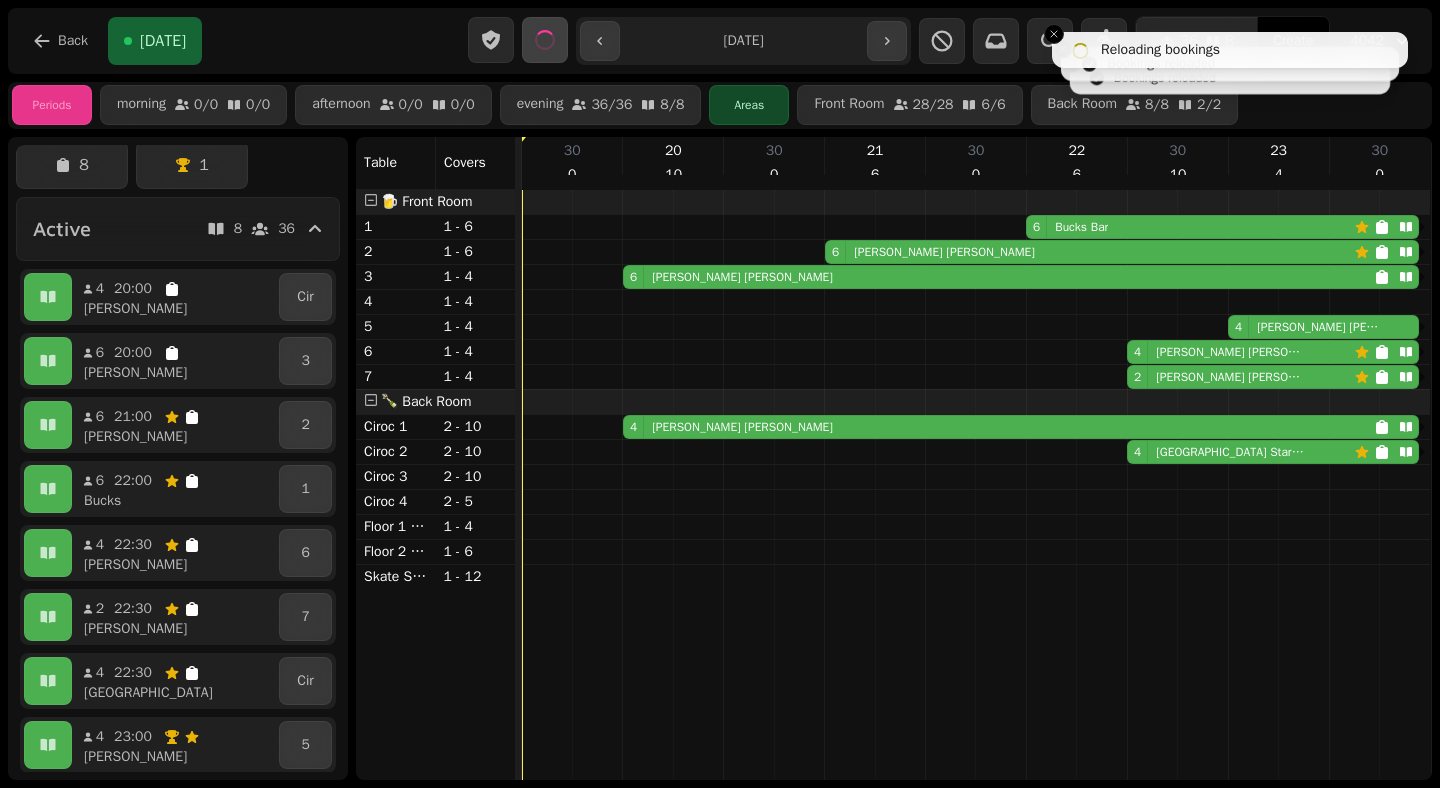 click at bounding box center (545, 40) 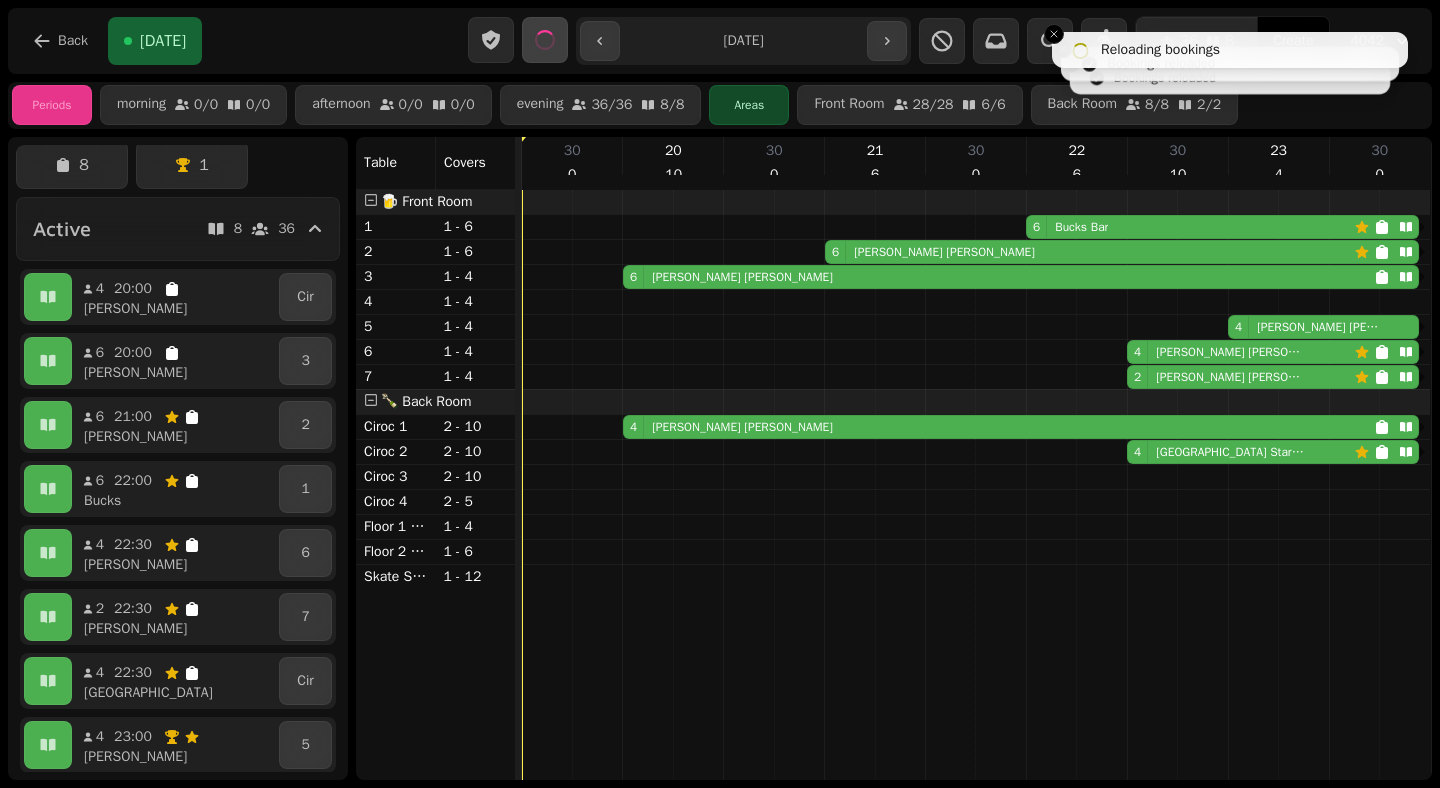 click at bounding box center (545, 40) 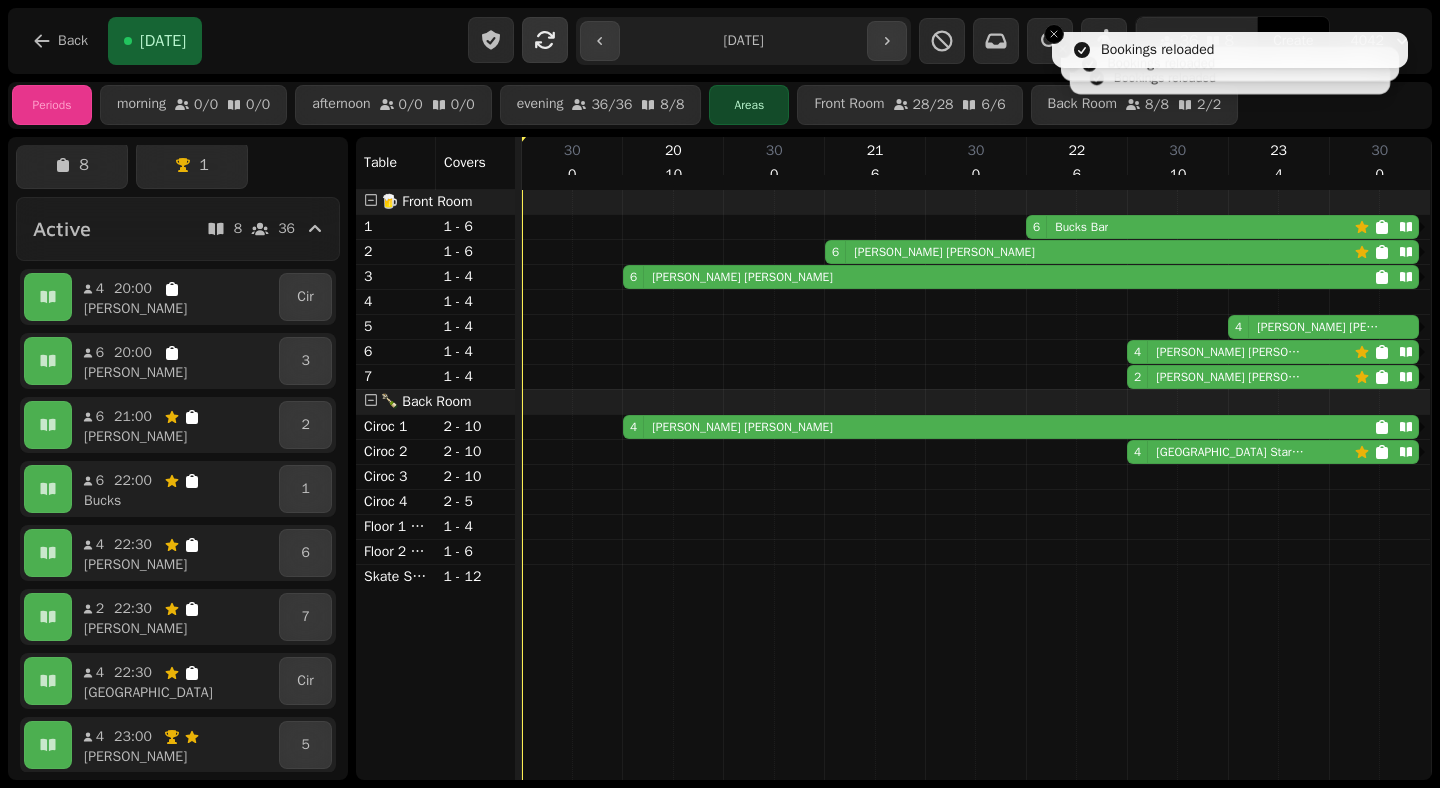 click at bounding box center (545, 40) 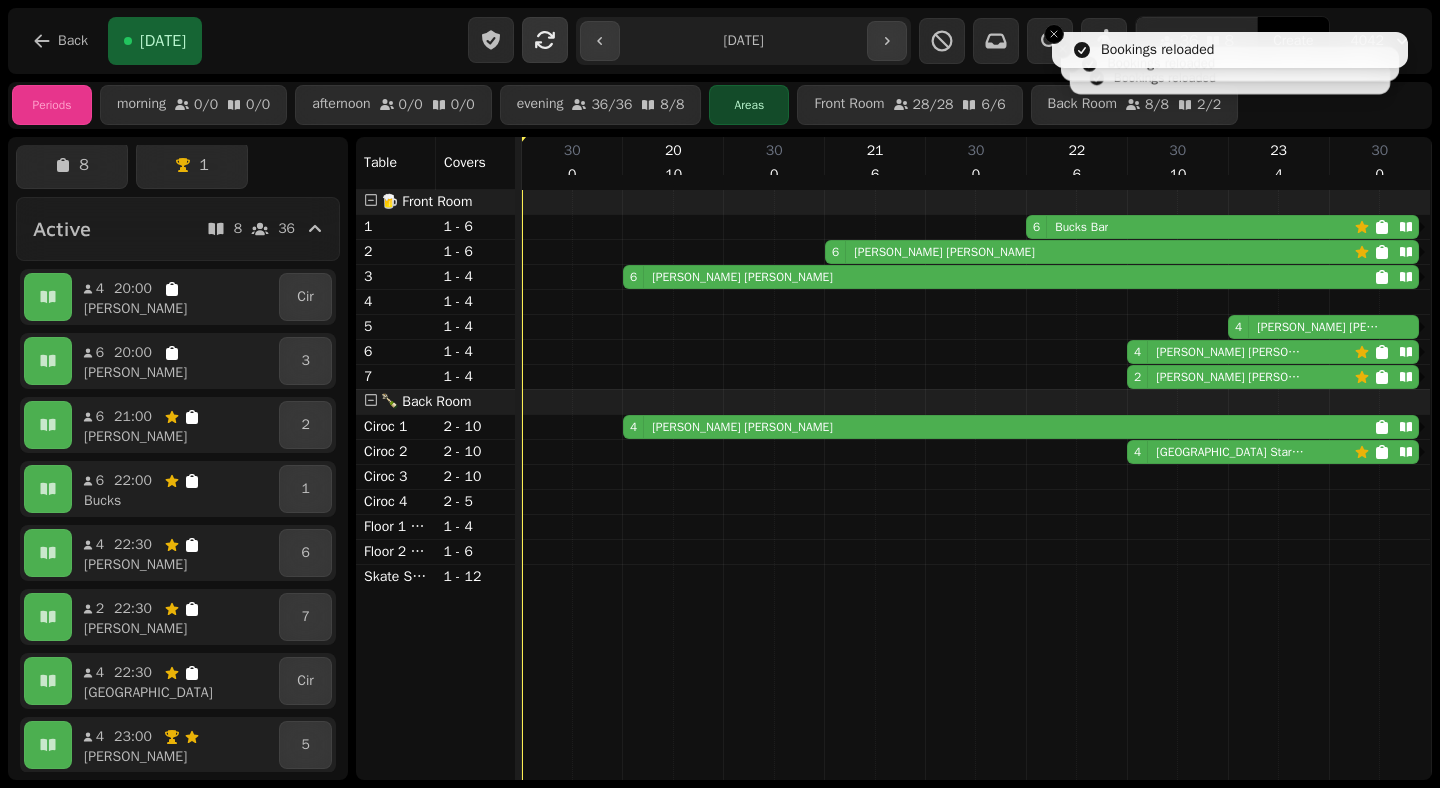 click at bounding box center [545, 40] 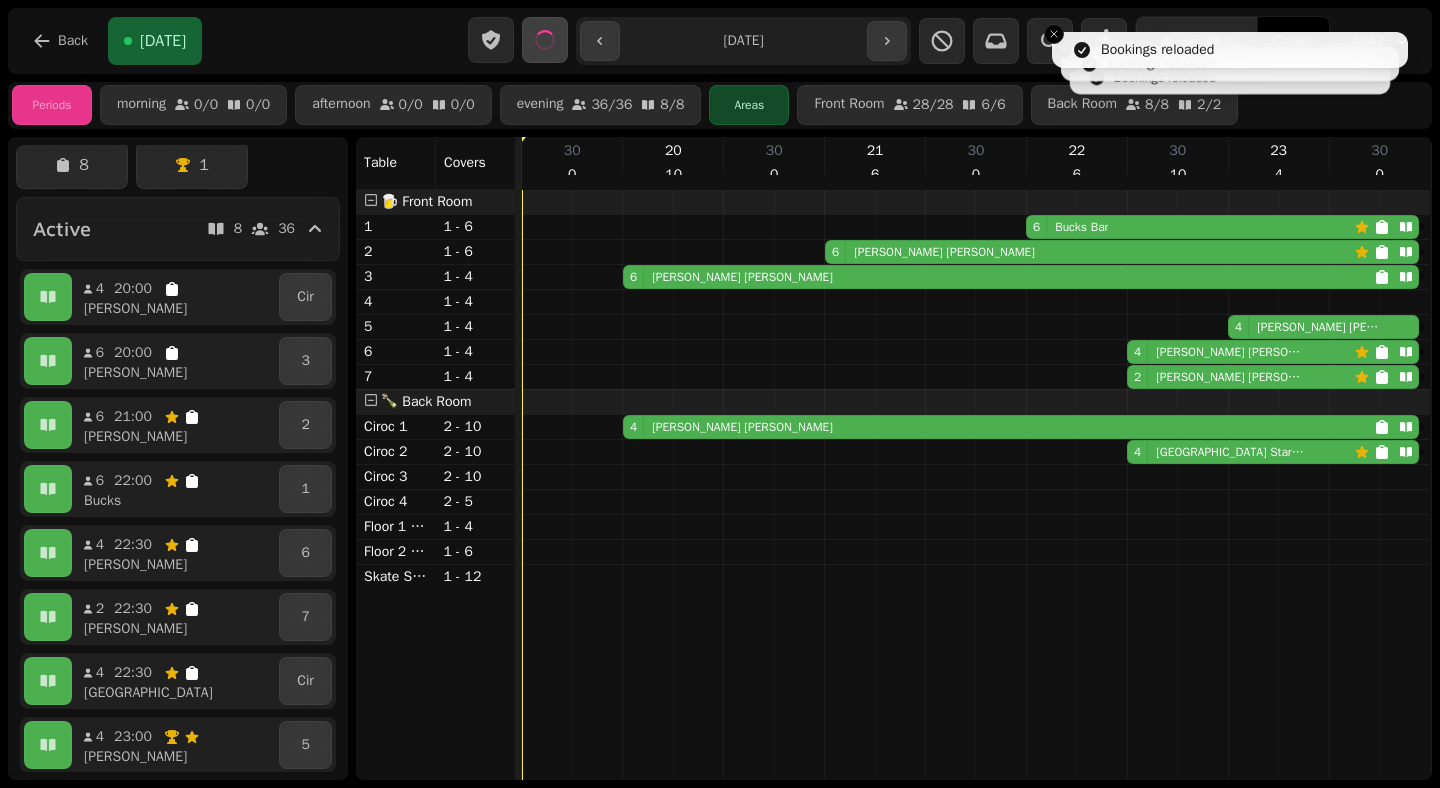 click at bounding box center (545, 40) 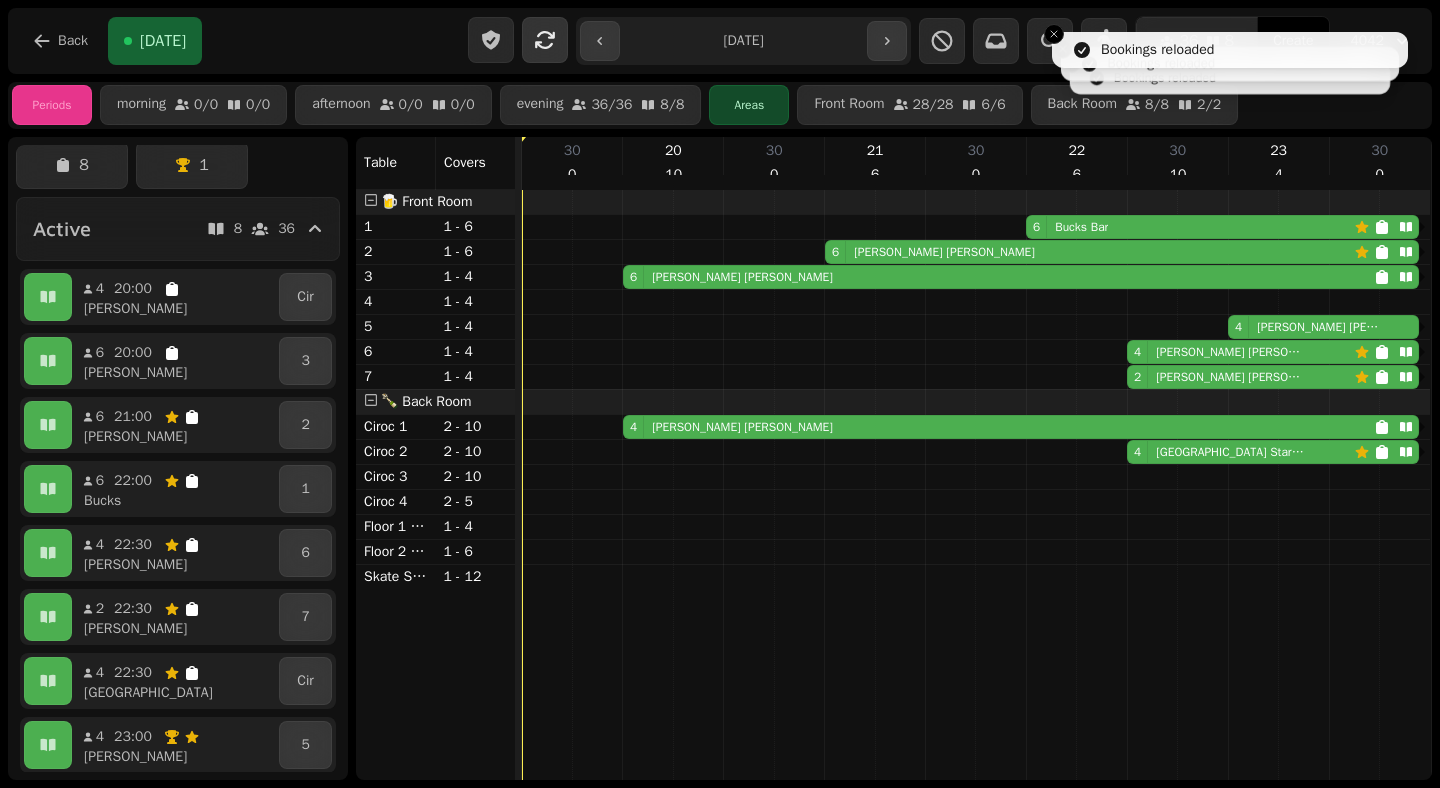 click at bounding box center (545, 40) 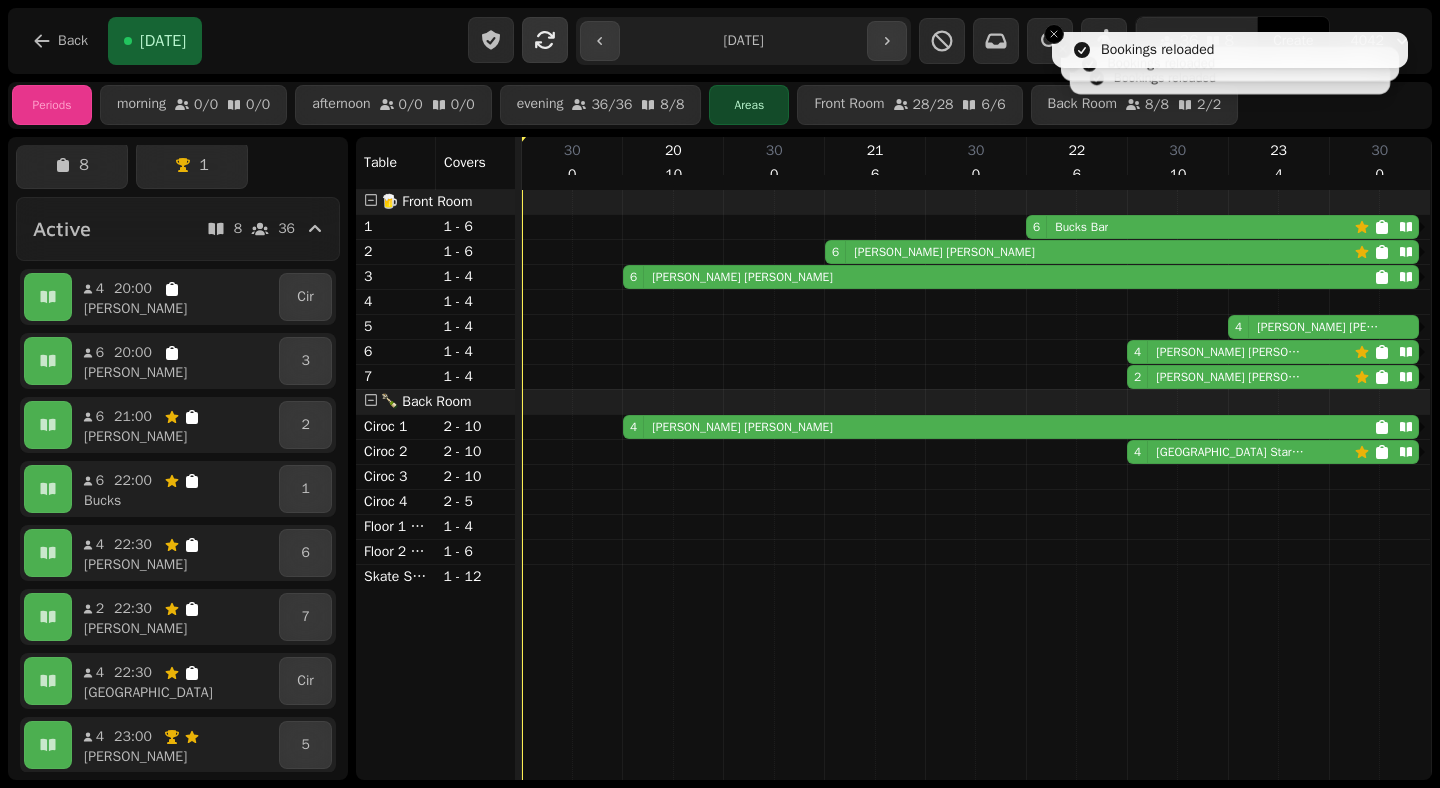 click at bounding box center [545, 40] 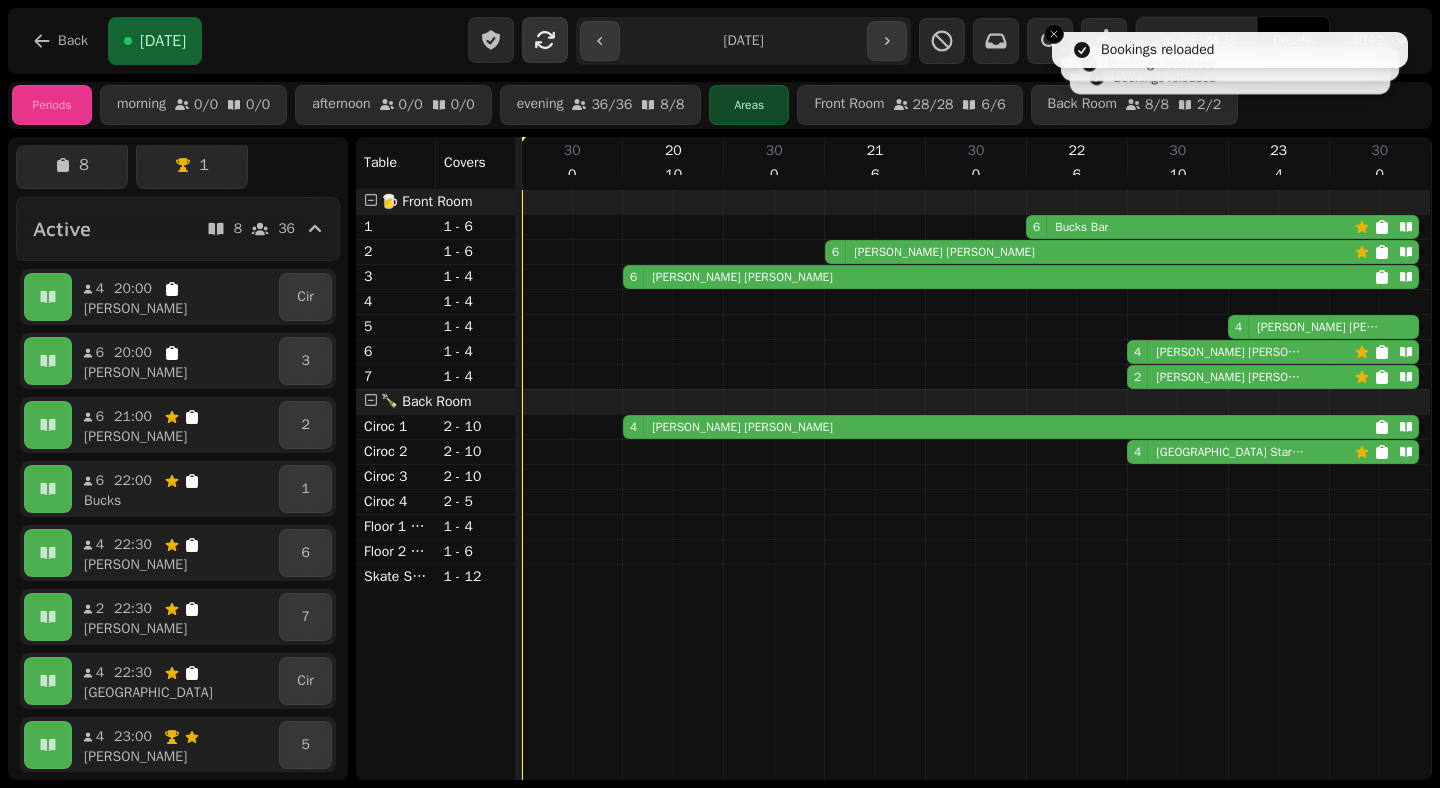 click at bounding box center (545, 40) 